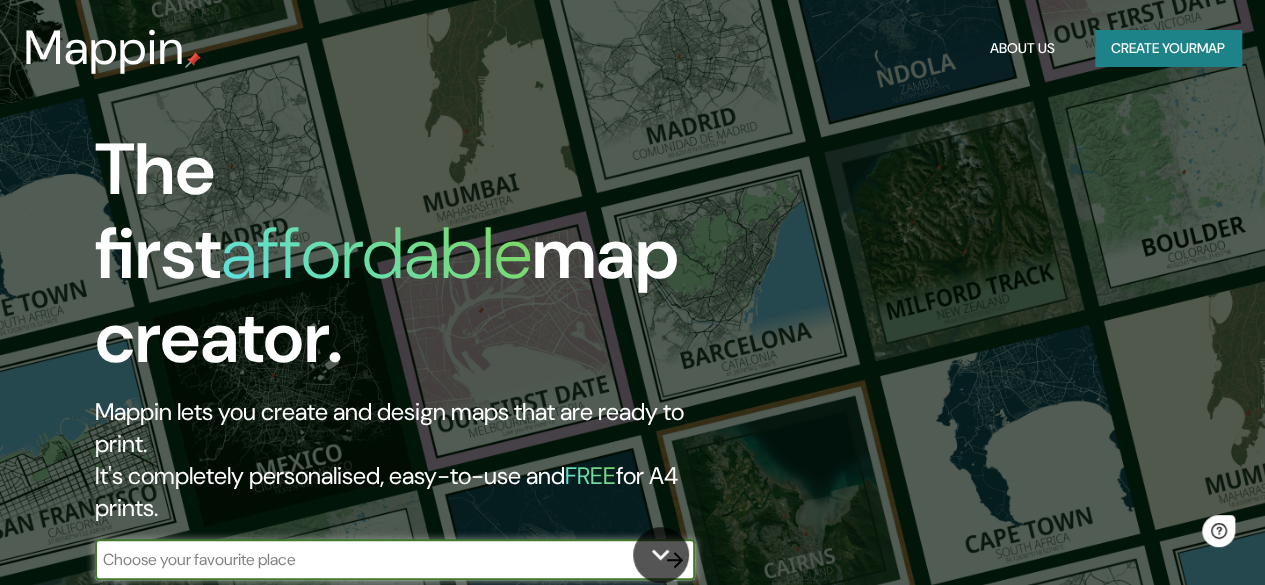 scroll, scrollTop: 0, scrollLeft: 0, axis: both 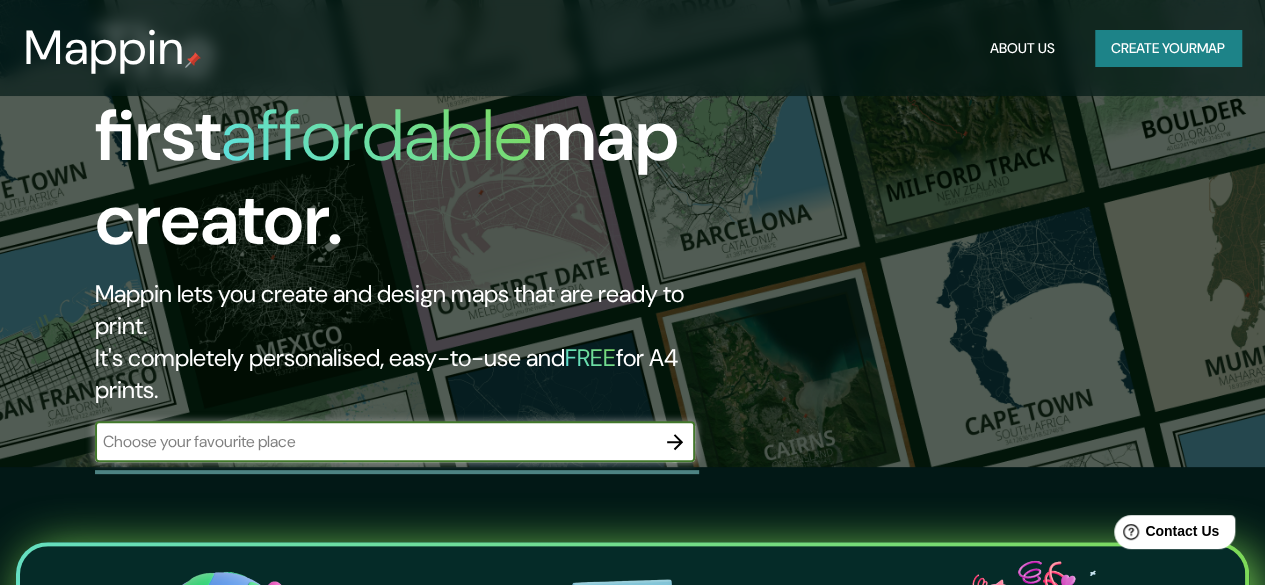 type on "," 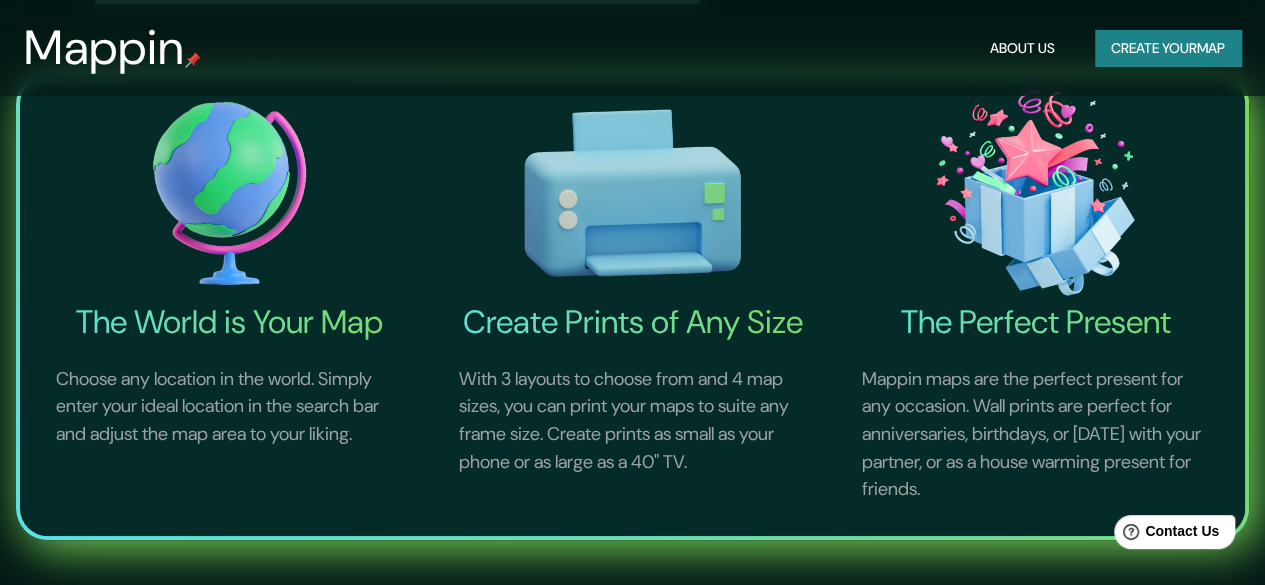 scroll, scrollTop: 595, scrollLeft: 0, axis: vertical 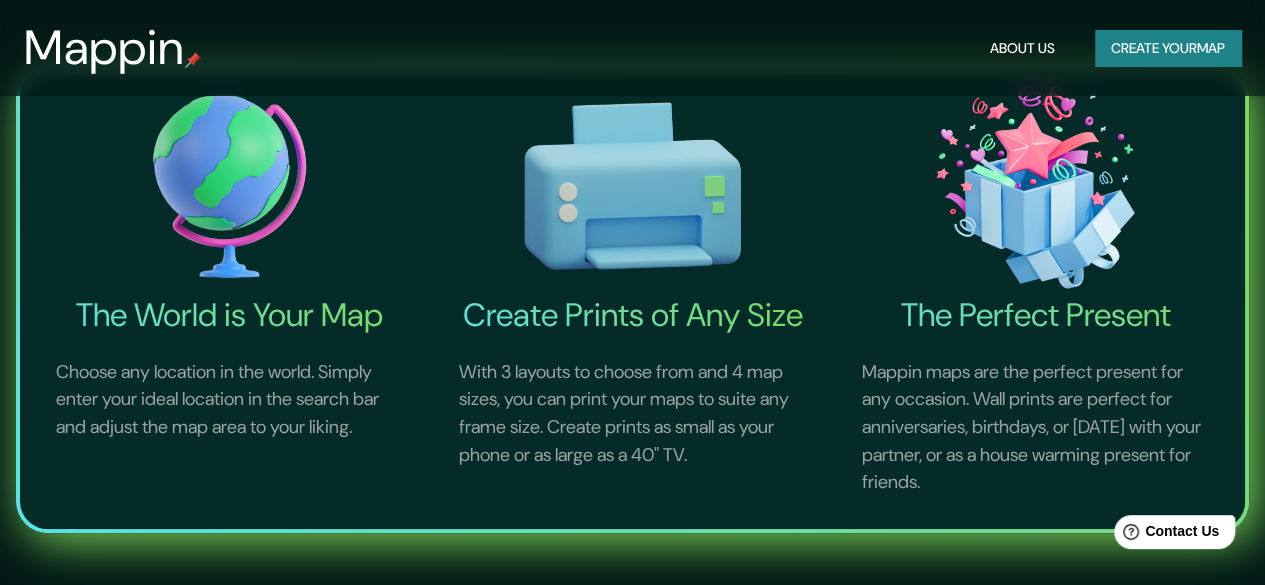 type on "citymalest" 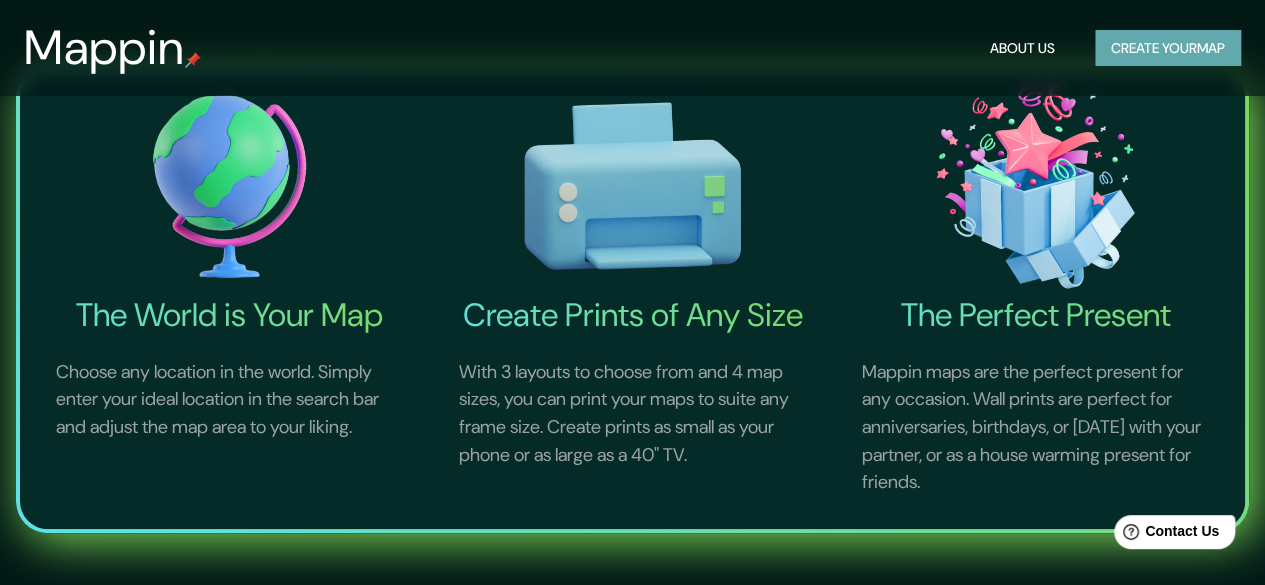 click on "Create your   map" at bounding box center [1168, 48] 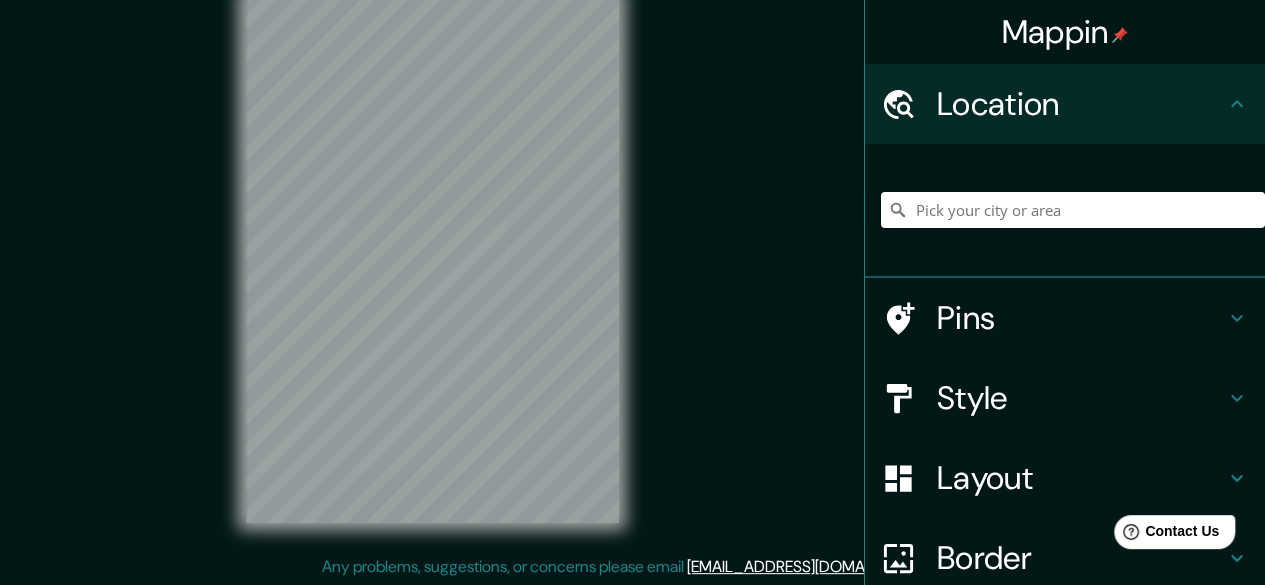 scroll, scrollTop: 0, scrollLeft: 0, axis: both 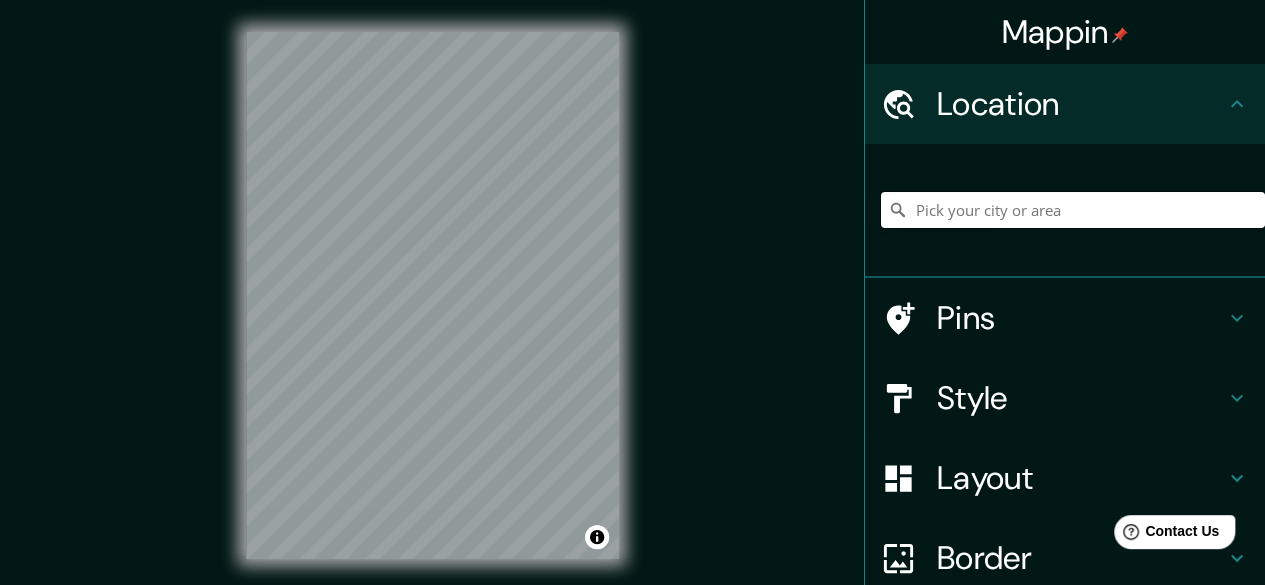 click at bounding box center (1073, 210) 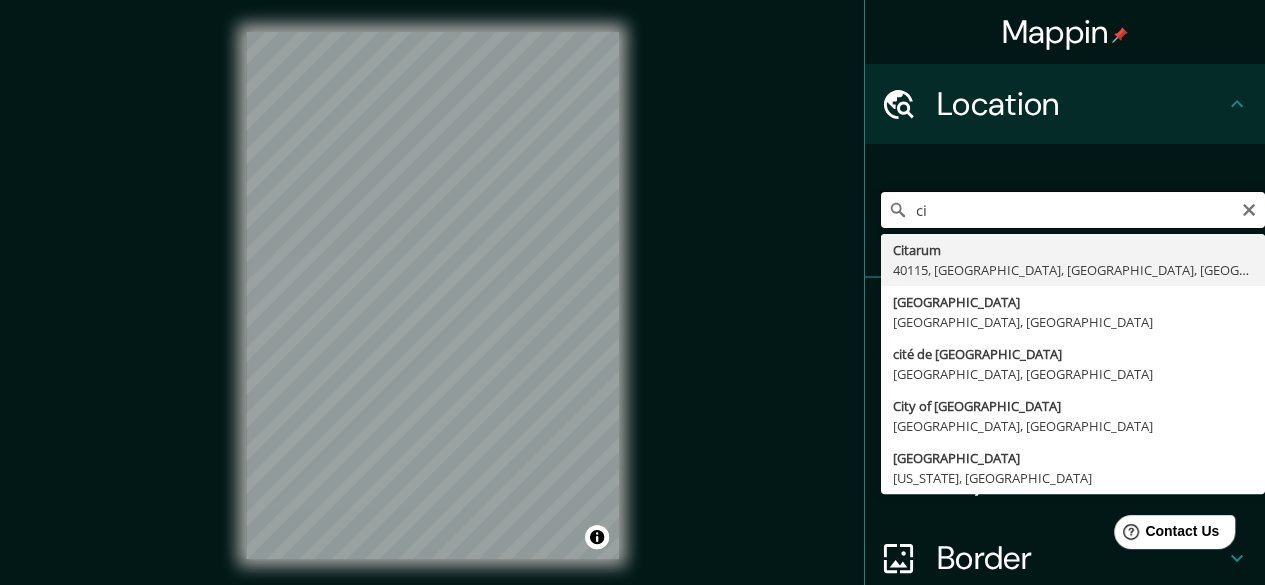 type on "c" 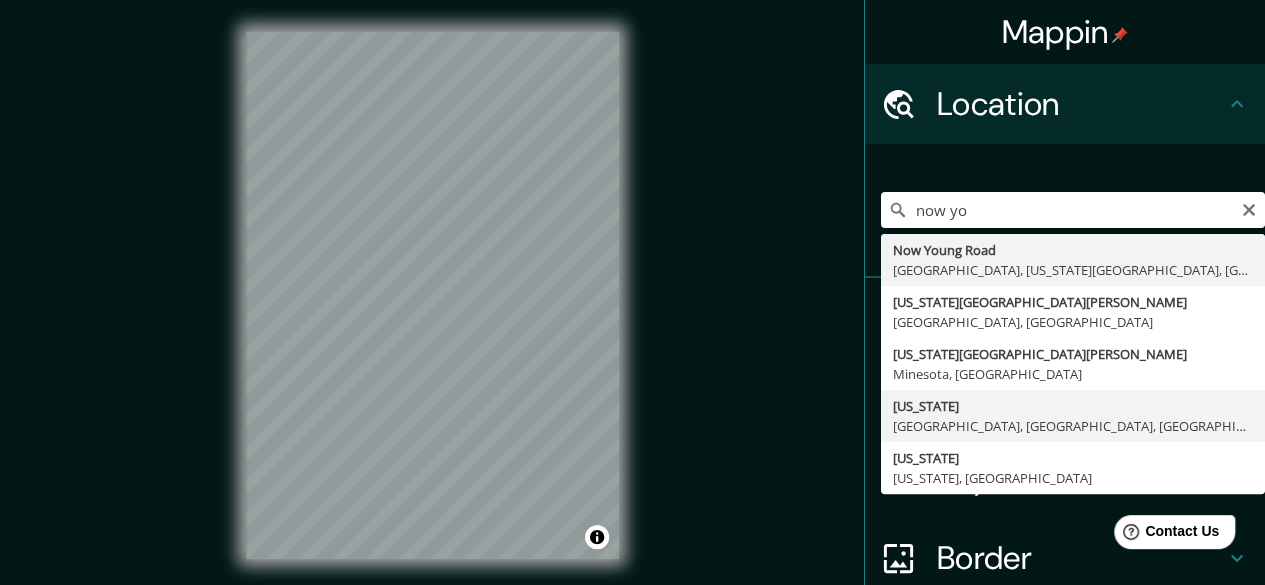 type on "[US_STATE], [GEOGRAPHIC_DATA], [GEOGRAPHIC_DATA], [GEOGRAPHIC_DATA]" 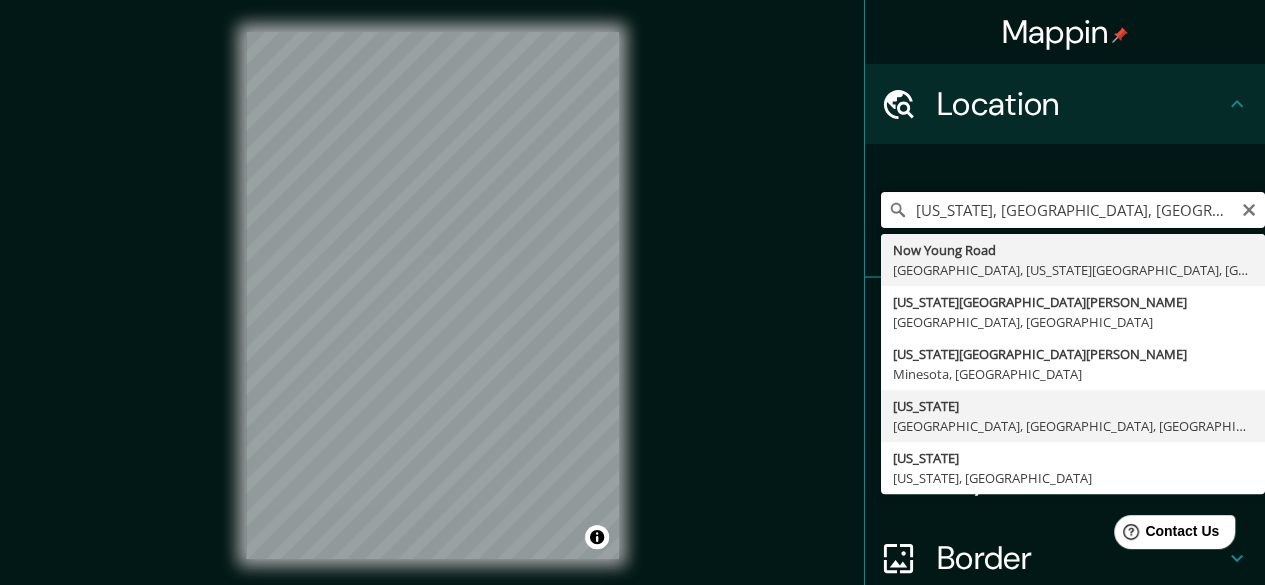 scroll, scrollTop: 0, scrollLeft: 0, axis: both 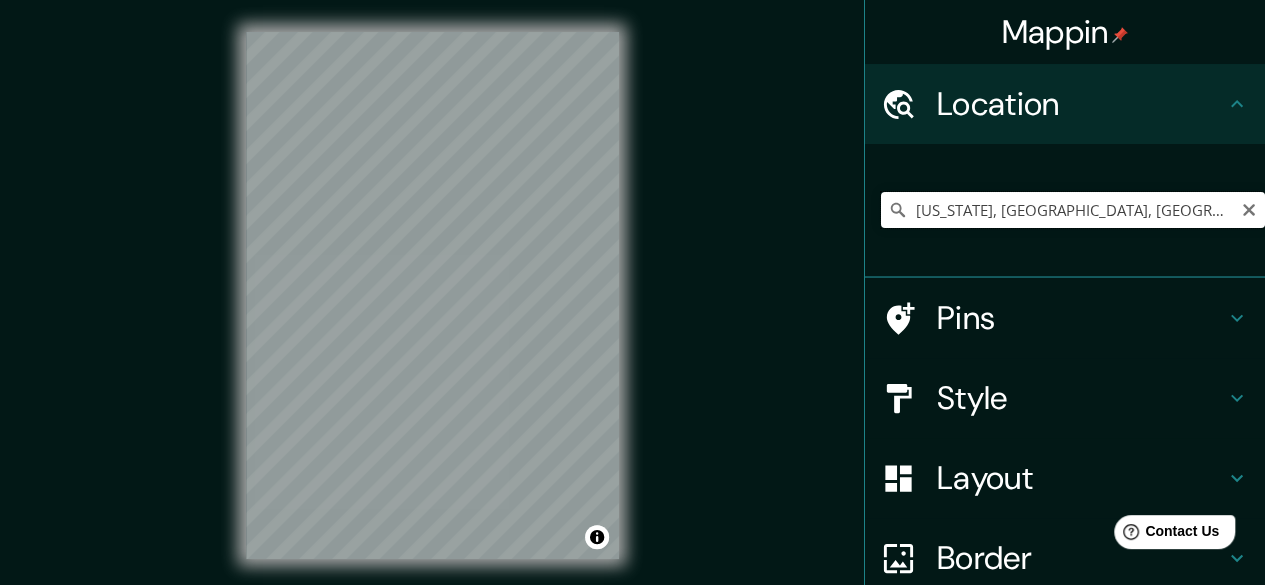 click on "[US_STATE], [GEOGRAPHIC_DATA], [GEOGRAPHIC_DATA], [GEOGRAPHIC_DATA]" at bounding box center [1073, 210] 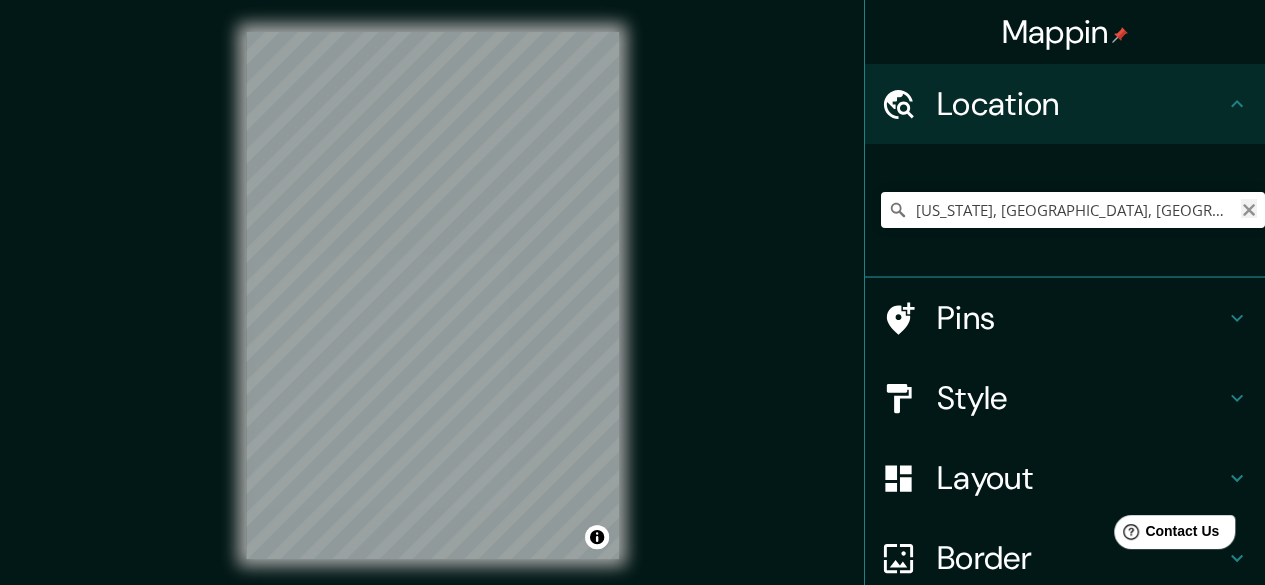 click 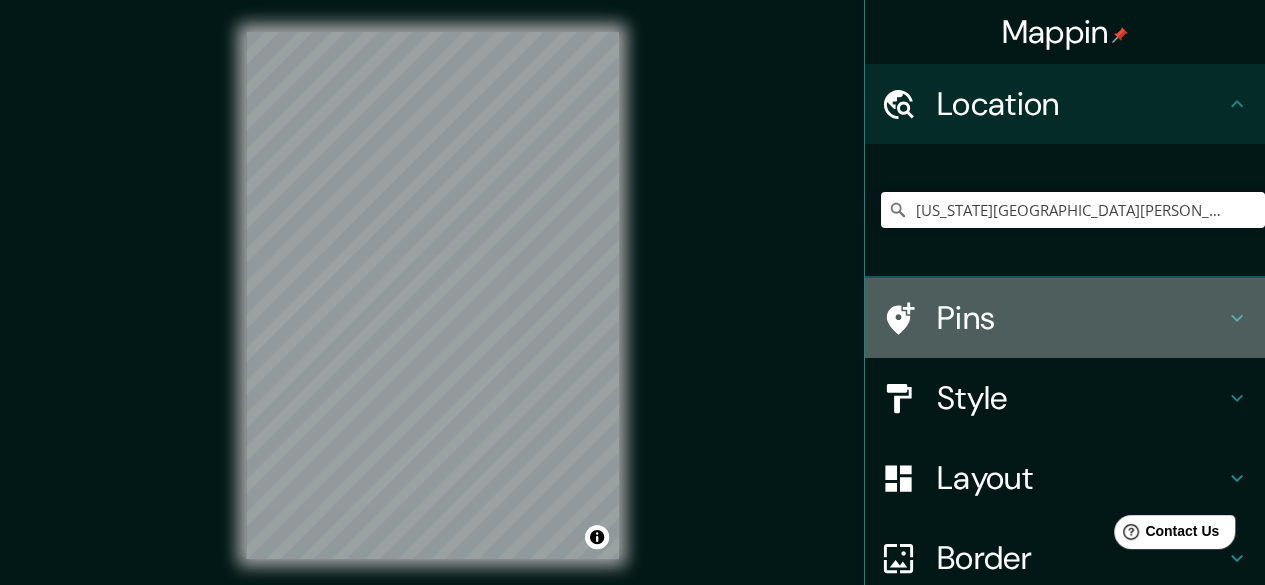 click on "Pins" at bounding box center [1081, 318] 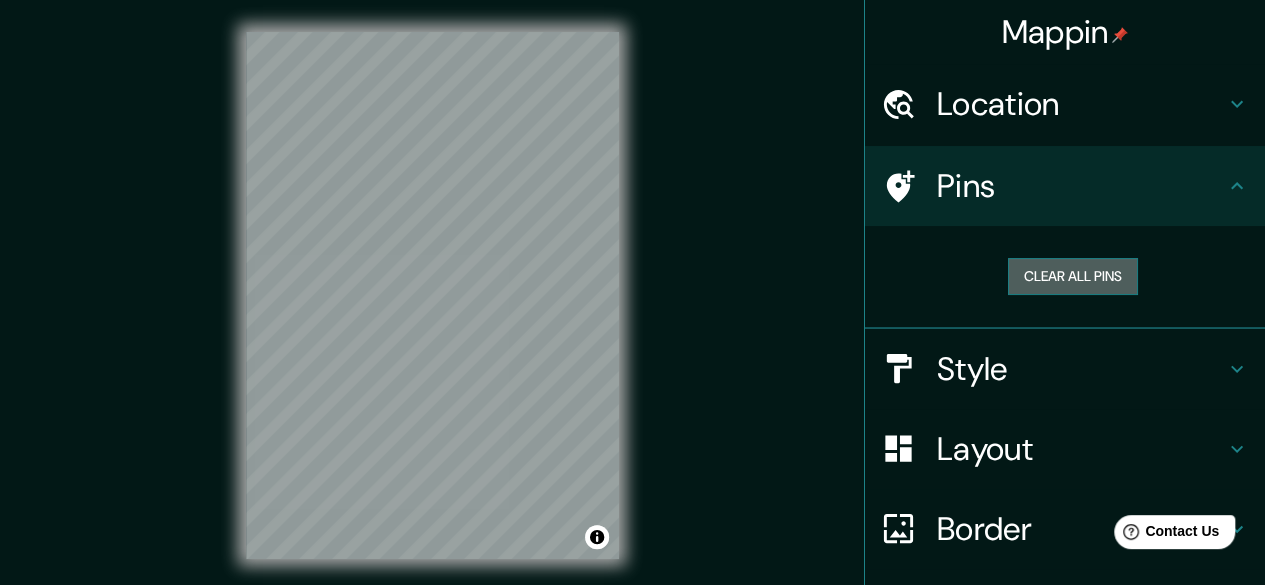 click on "Clear all pins" at bounding box center (1073, 276) 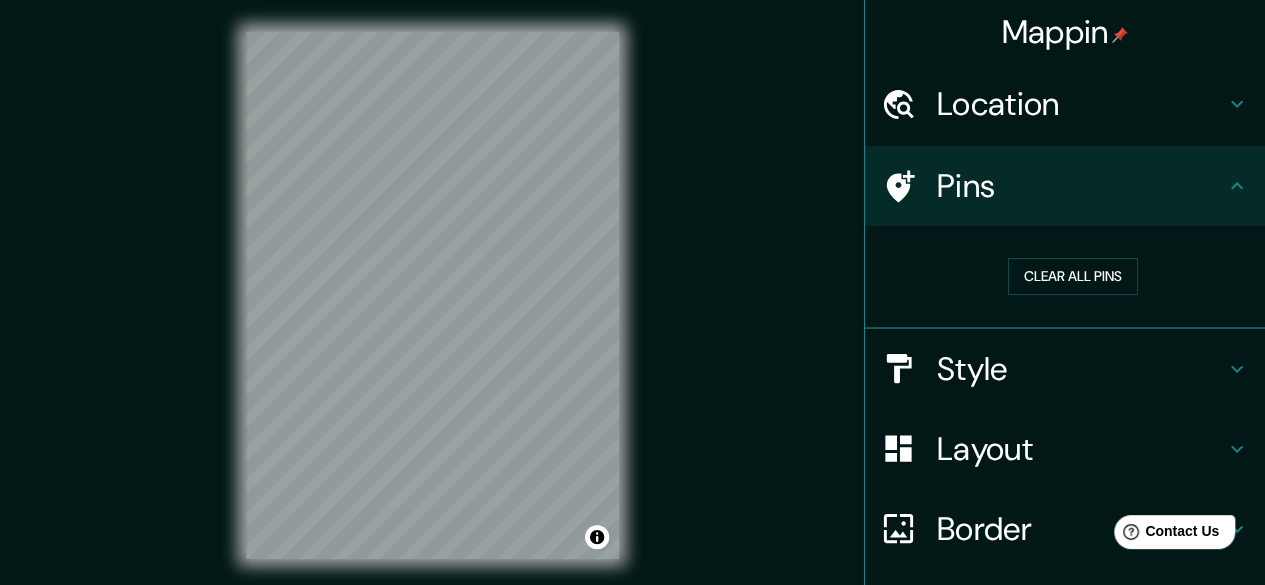 click at bounding box center (909, 368) 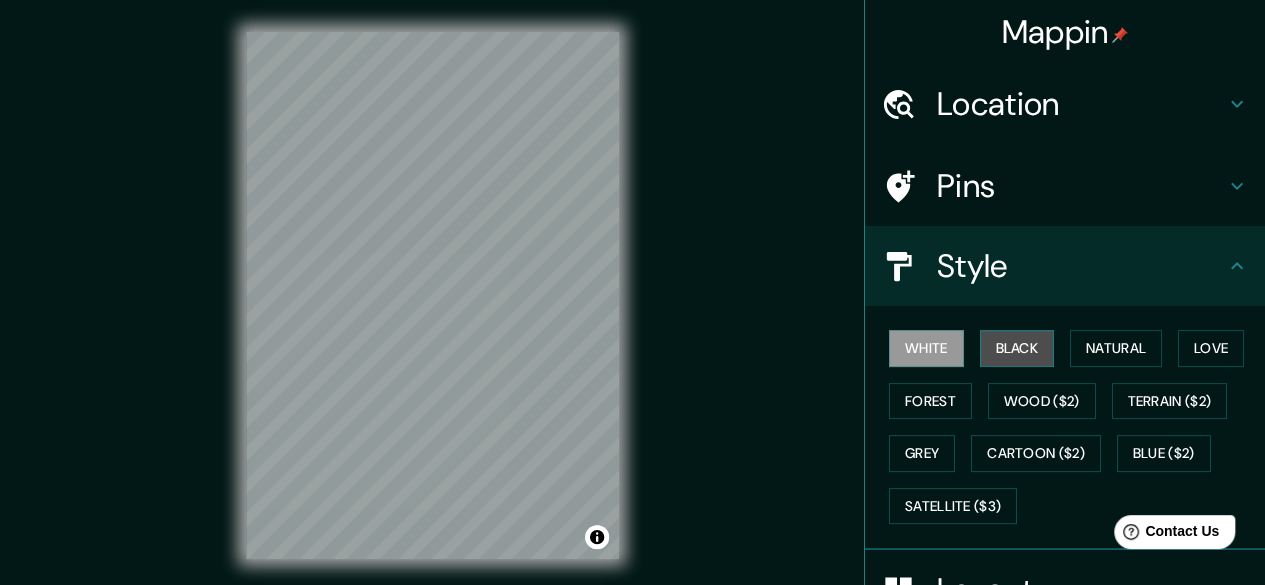 click on "Black" at bounding box center (1017, 348) 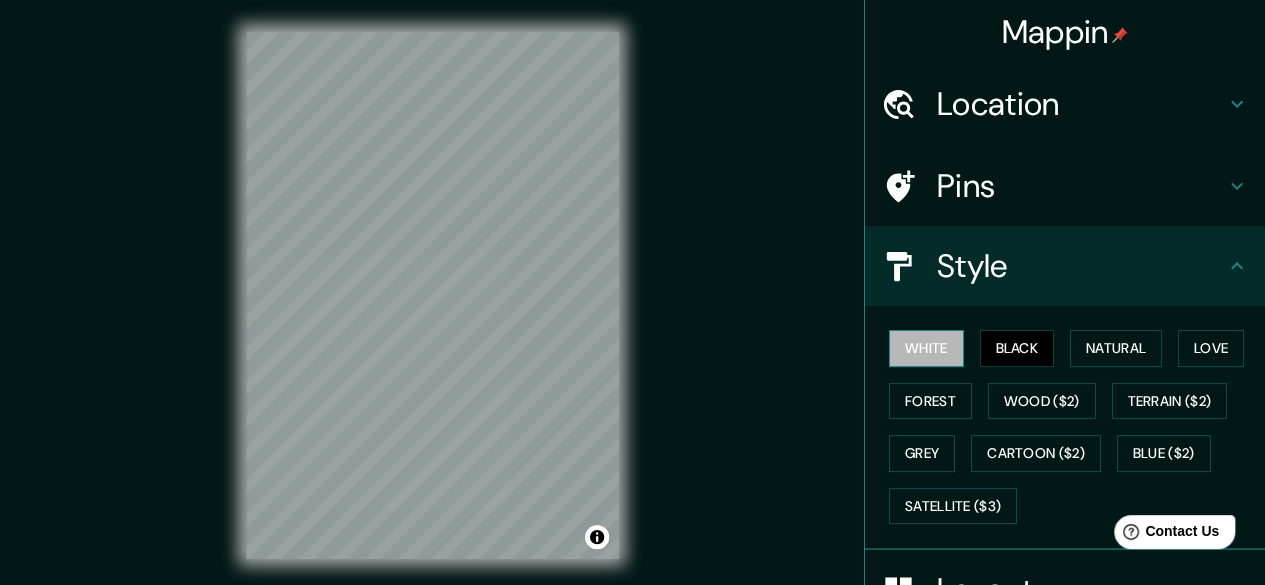 click on "White" at bounding box center [926, 348] 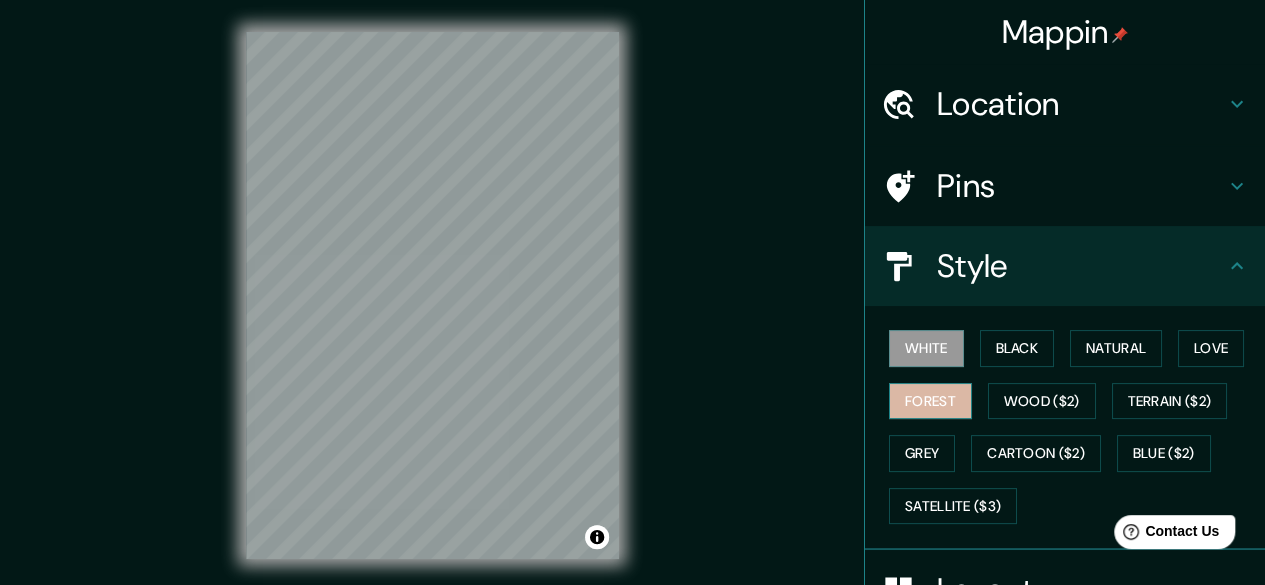click on "Forest" at bounding box center (930, 401) 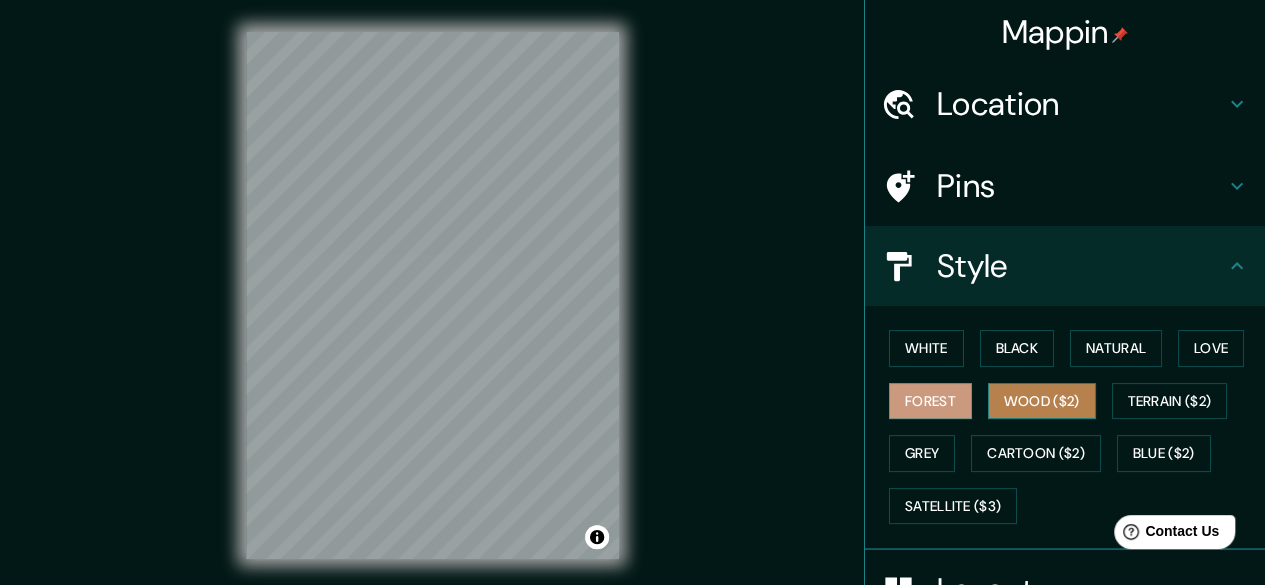 click on "Wood ($2)" at bounding box center [1042, 401] 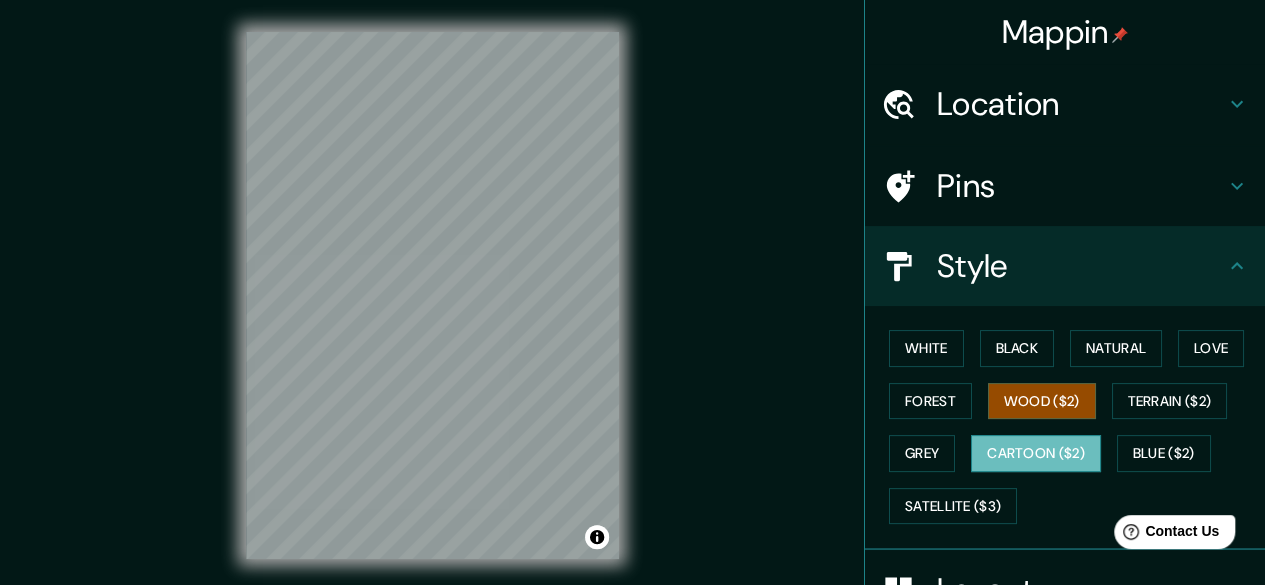 drag, startPoint x: 1032, startPoint y: 431, endPoint x: 1025, endPoint y: 449, distance: 19.313208 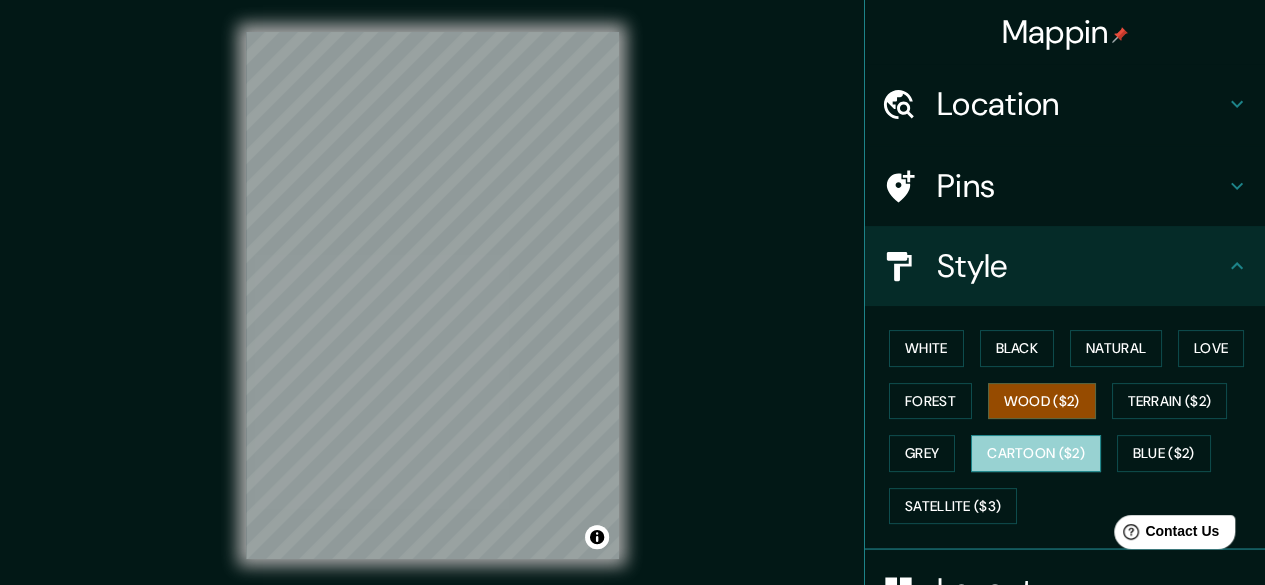 click on "Cartoon ($2)" at bounding box center (1036, 453) 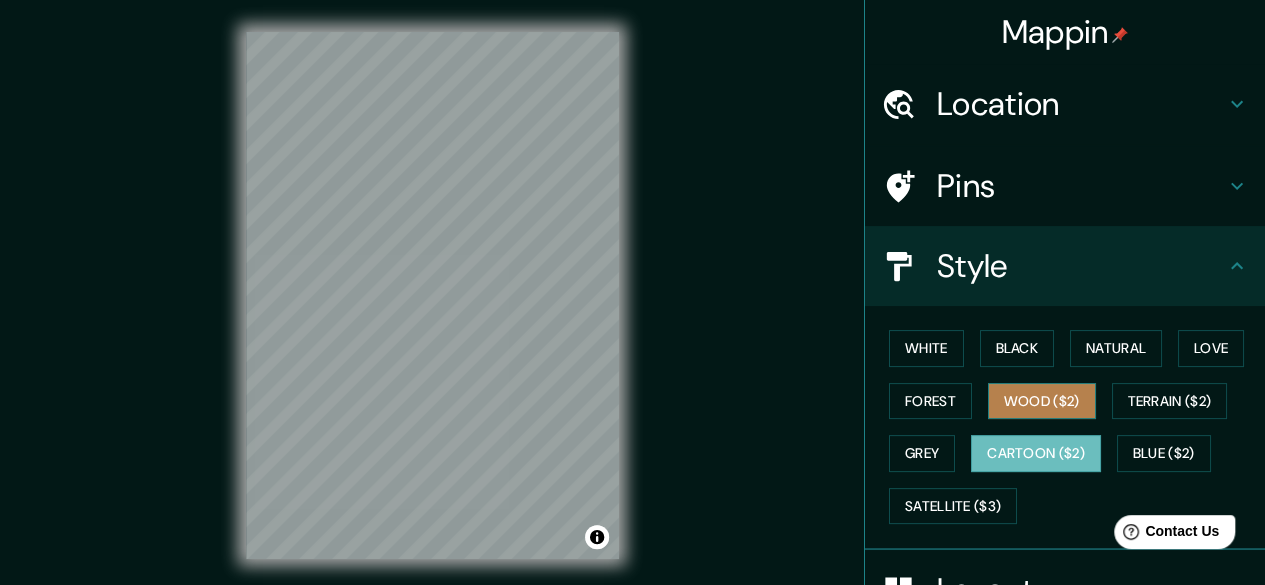click on "Wood ($2)" at bounding box center (1042, 401) 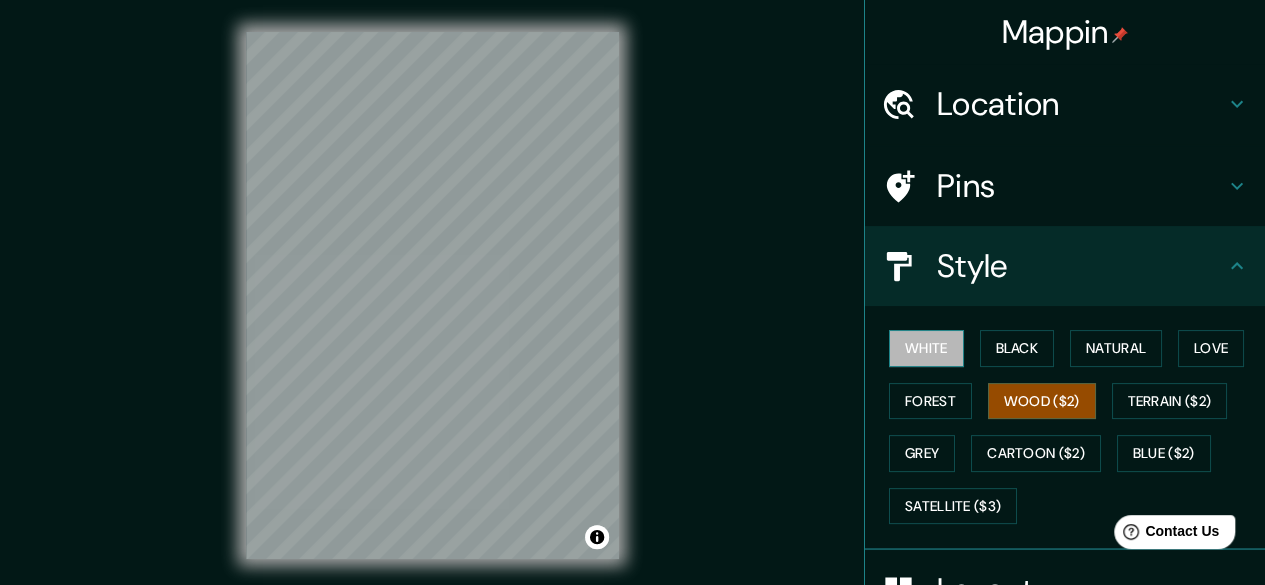 click on "White" at bounding box center (926, 348) 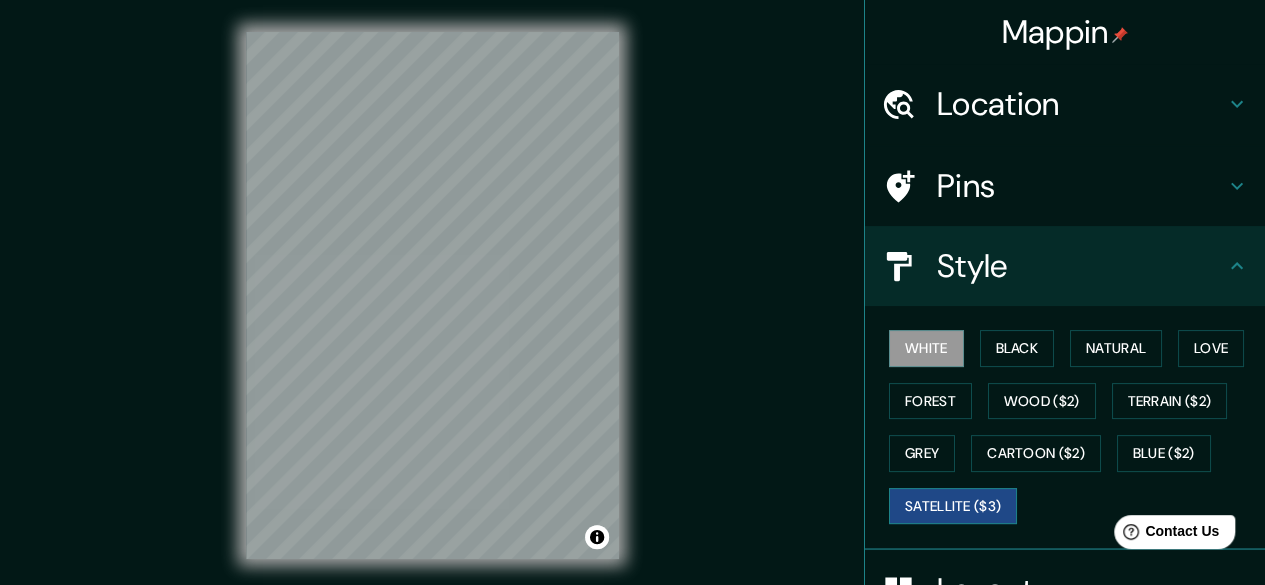 click on "Satellite ($3)" at bounding box center (953, 506) 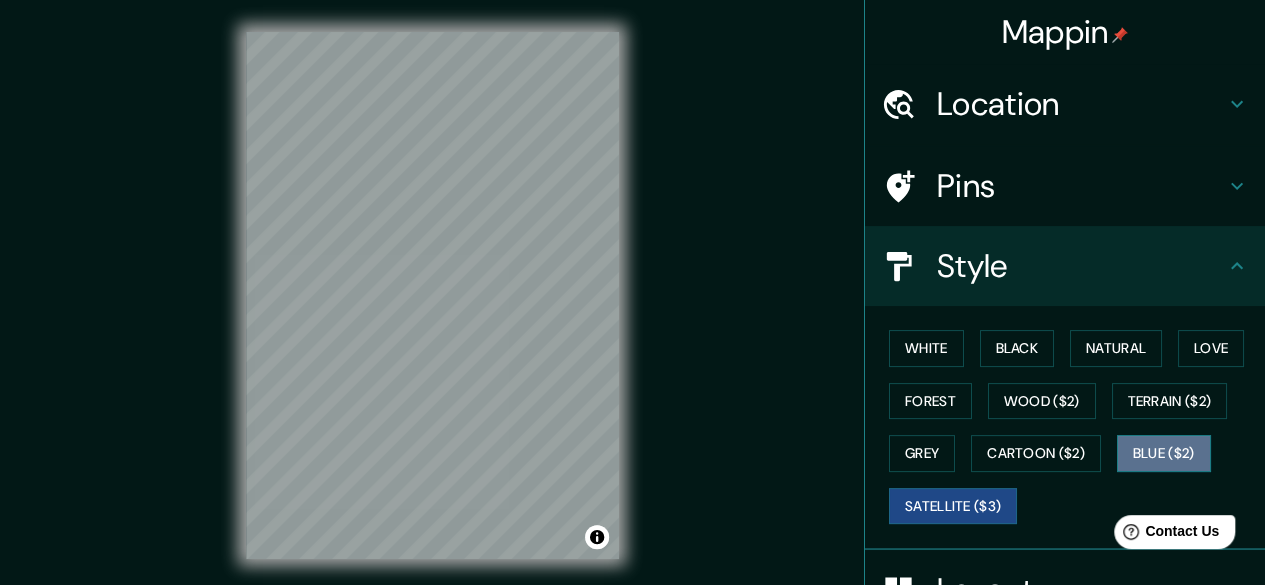 click on "Blue ($2)" at bounding box center (1164, 453) 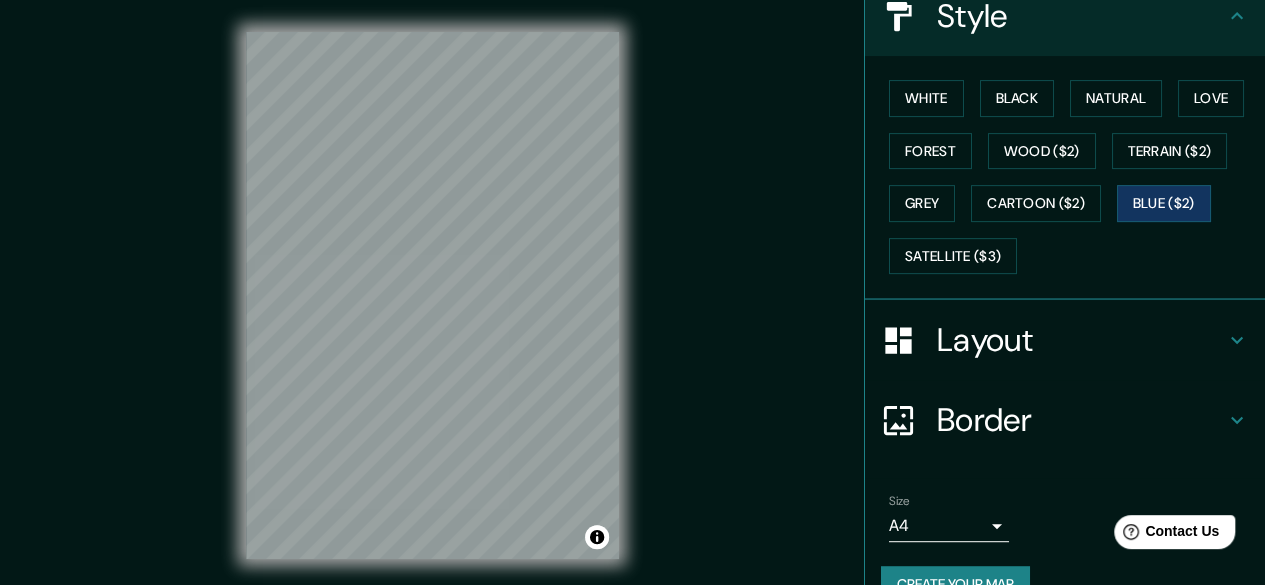 scroll, scrollTop: 288, scrollLeft: 0, axis: vertical 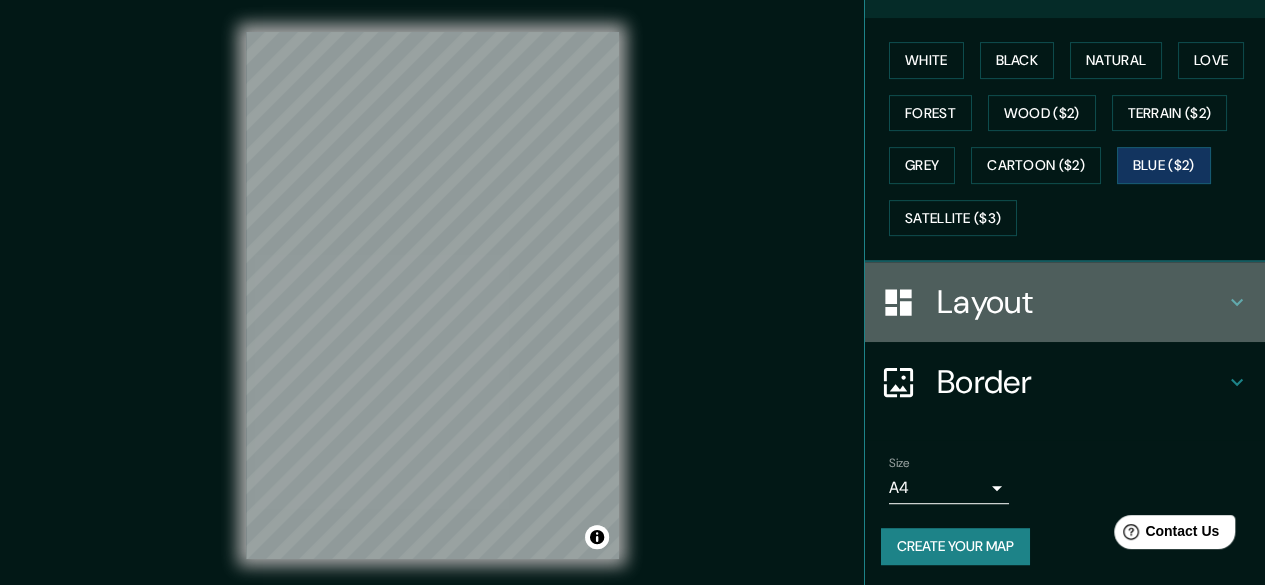 click on "Layout" at bounding box center [1081, 302] 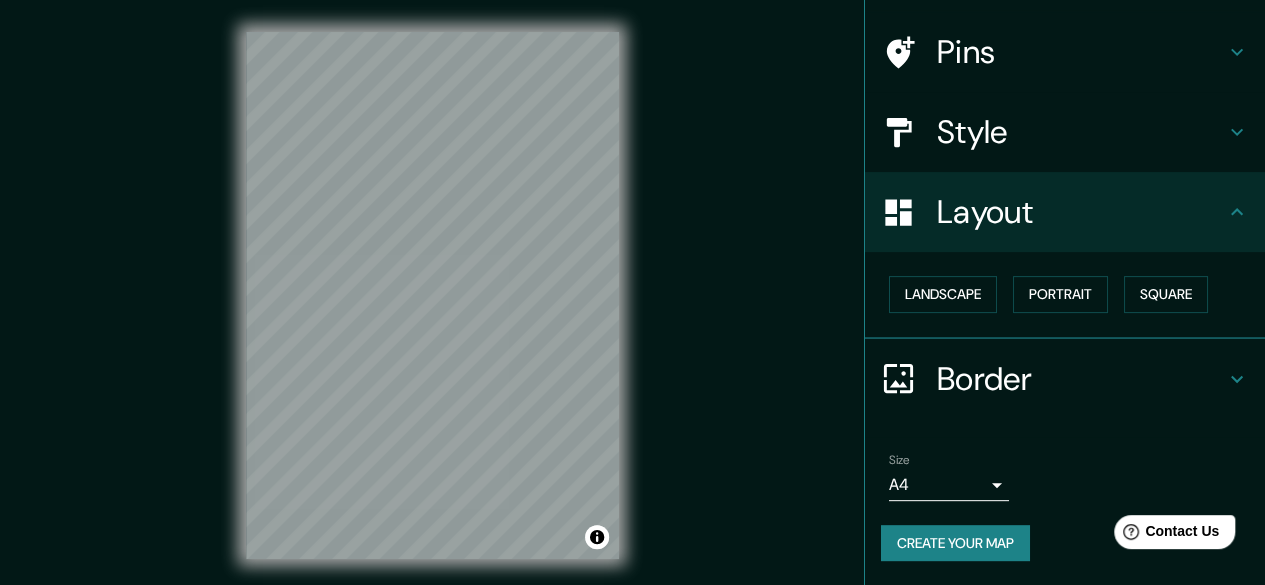 scroll, scrollTop: 132, scrollLeft: 0, axis: vertical 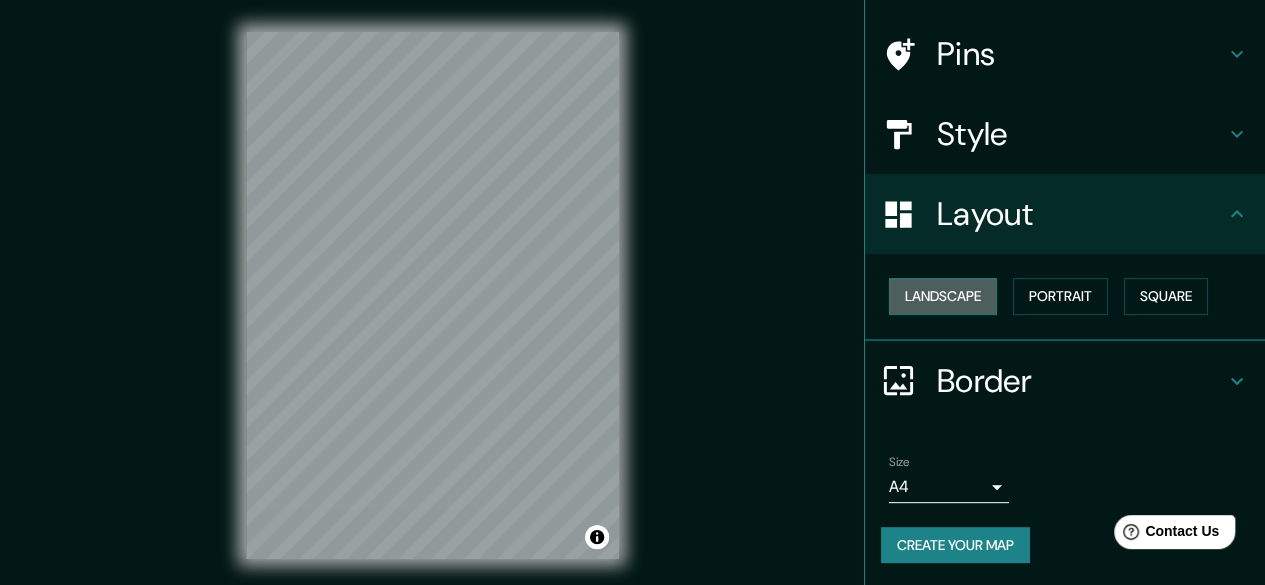 click on "Landscape" at bounding box center [943, 296] 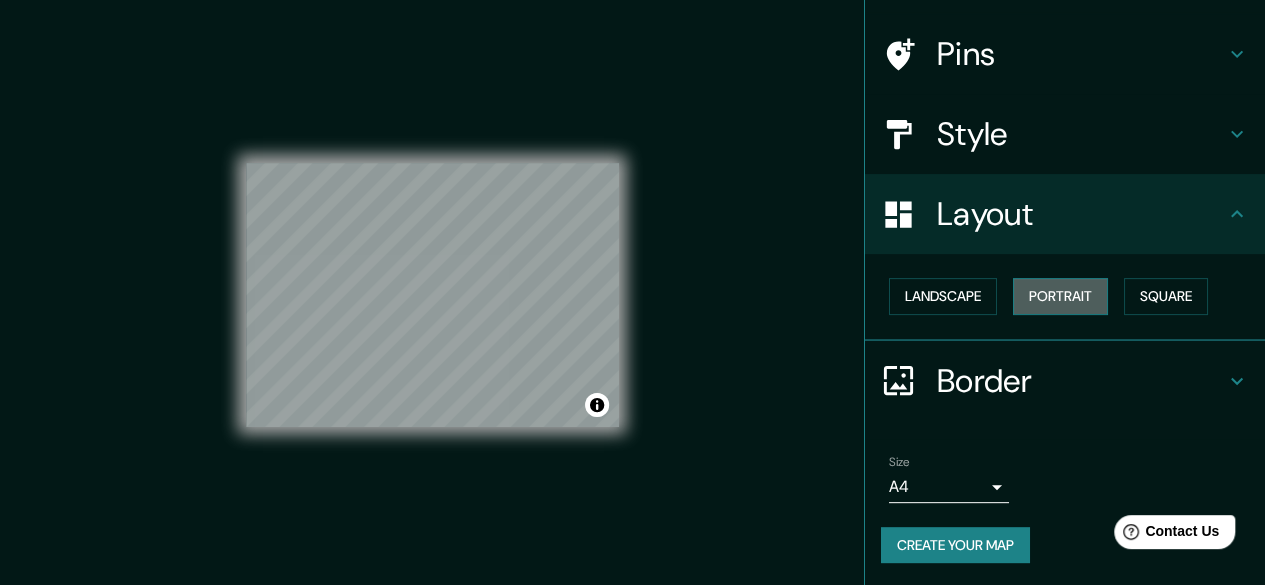 click on "Portrait" at bounding box center [1060, 296] 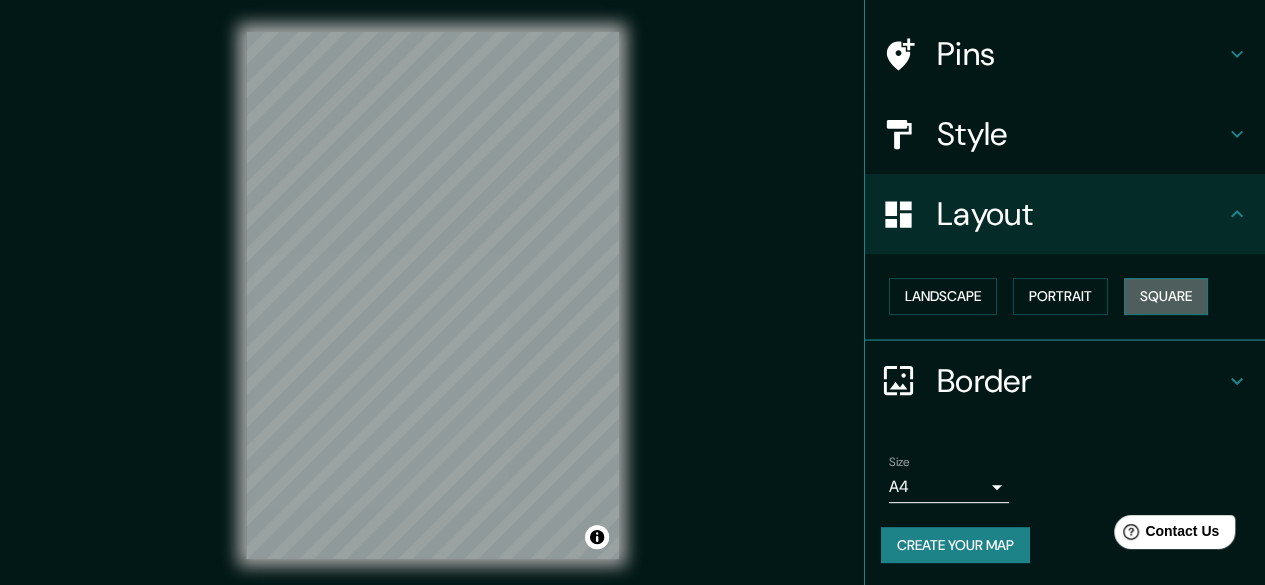 click on "Square" at bounding box center [1166, 296] 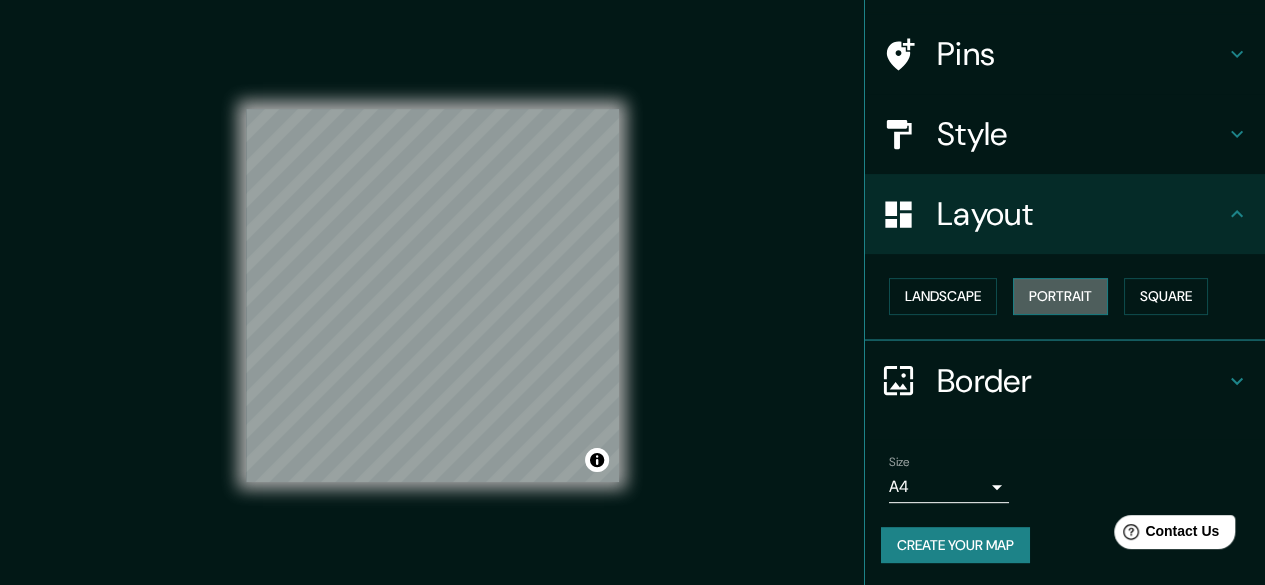click on "Portrait" at bounding box center (1060, 296) 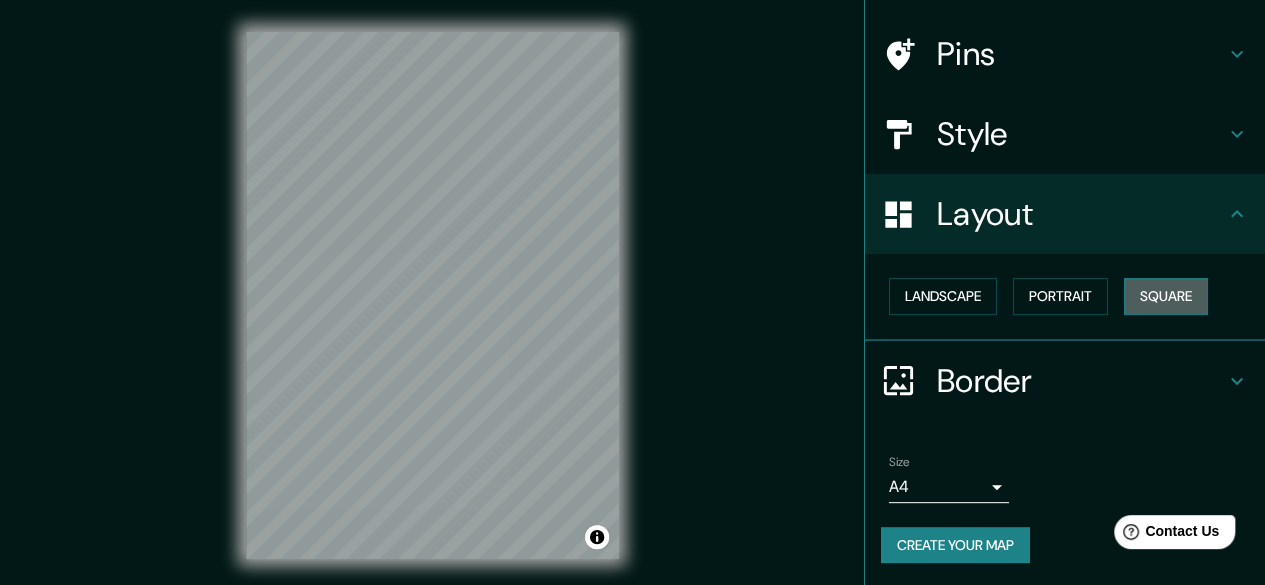 click on "Square" at bounding box center [1166, 296] 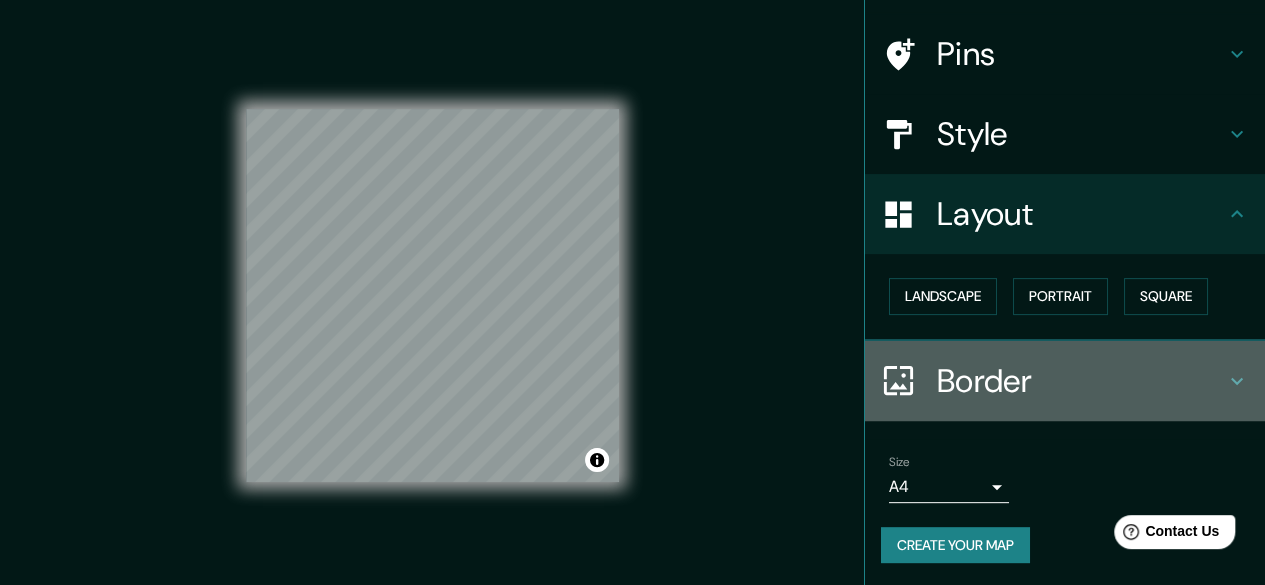 click at bounding box center (909, 380) 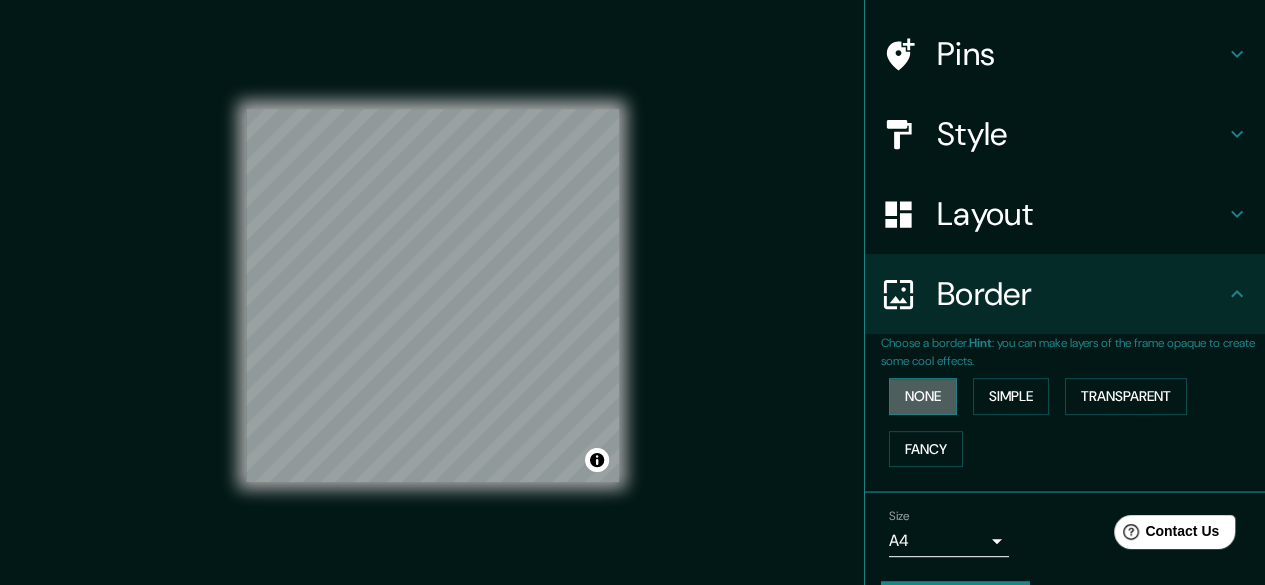 click on "None" at bounding box center (923, 396) 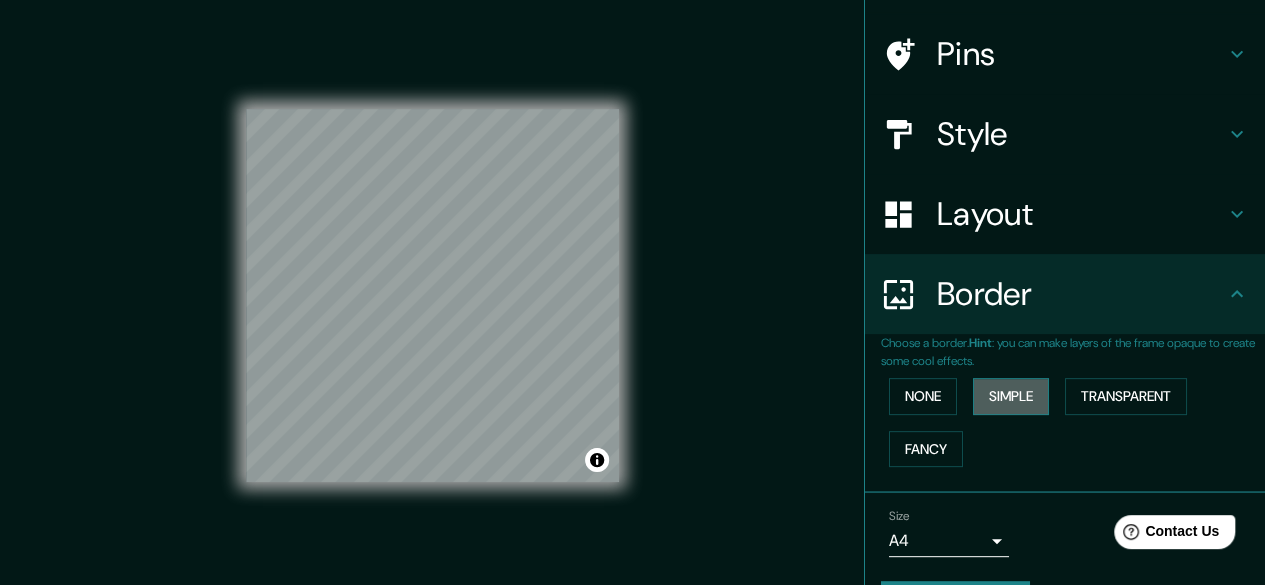 click on "Simple" at bounding box center (1011, 396) 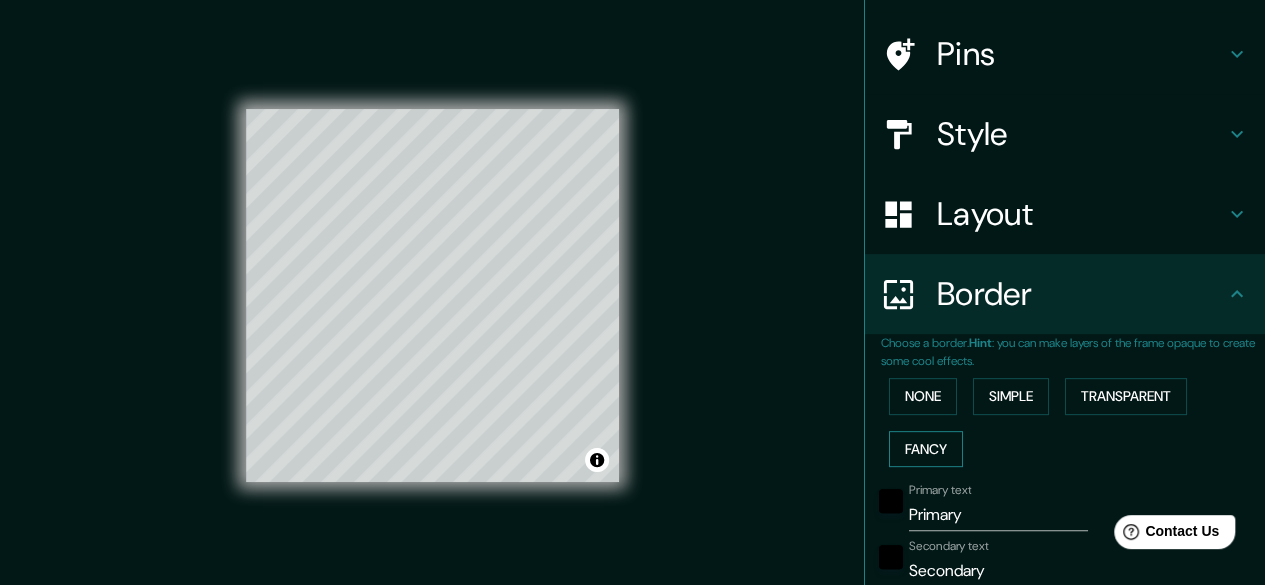 click on "Fancy" at bounding box center (926, 449) 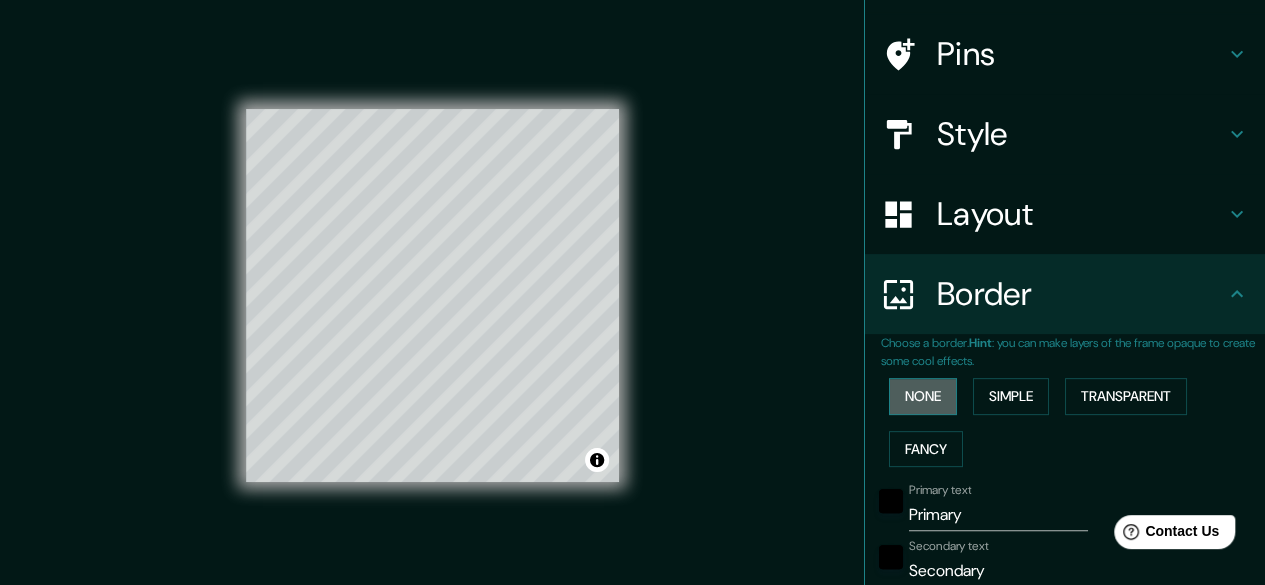click on "None" at bounding box center [923, 396] 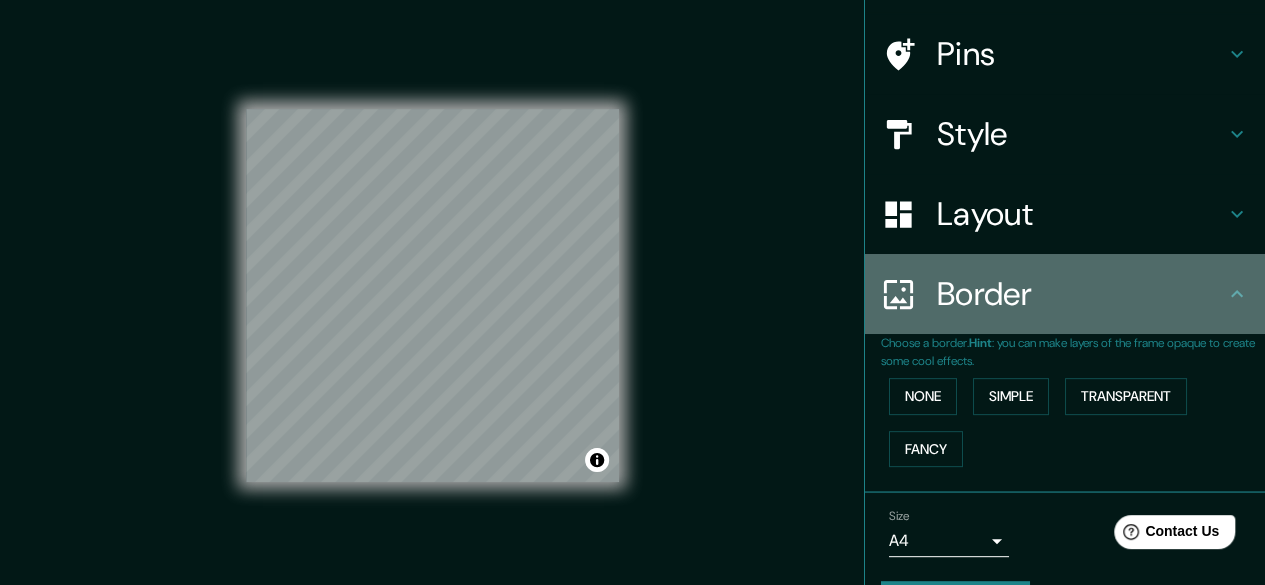 click on "Border" at bounding box center [1081, 294] 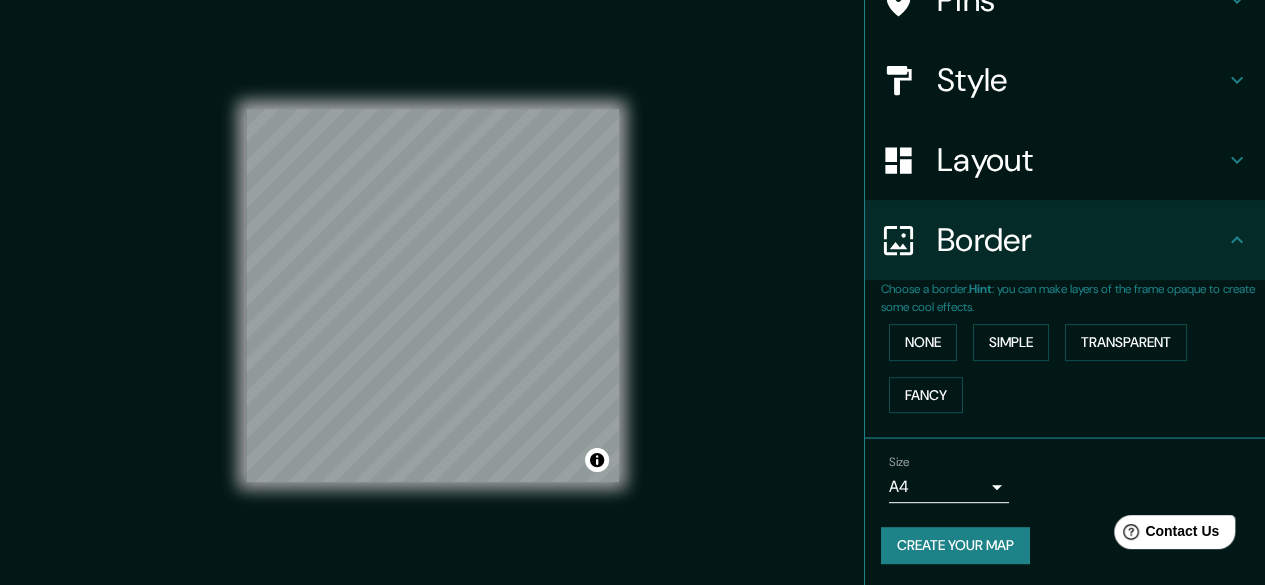 scroll, scrollTop: 0, scrollLeft: 0, axis: both 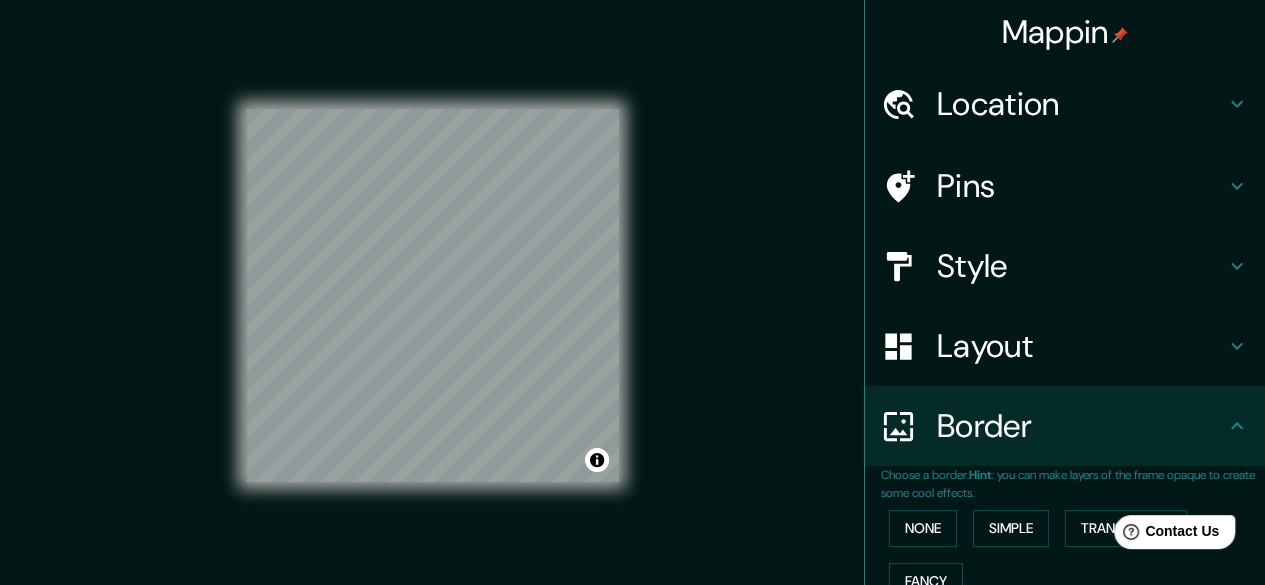click on "Location" at bounding box center [1081, 104] 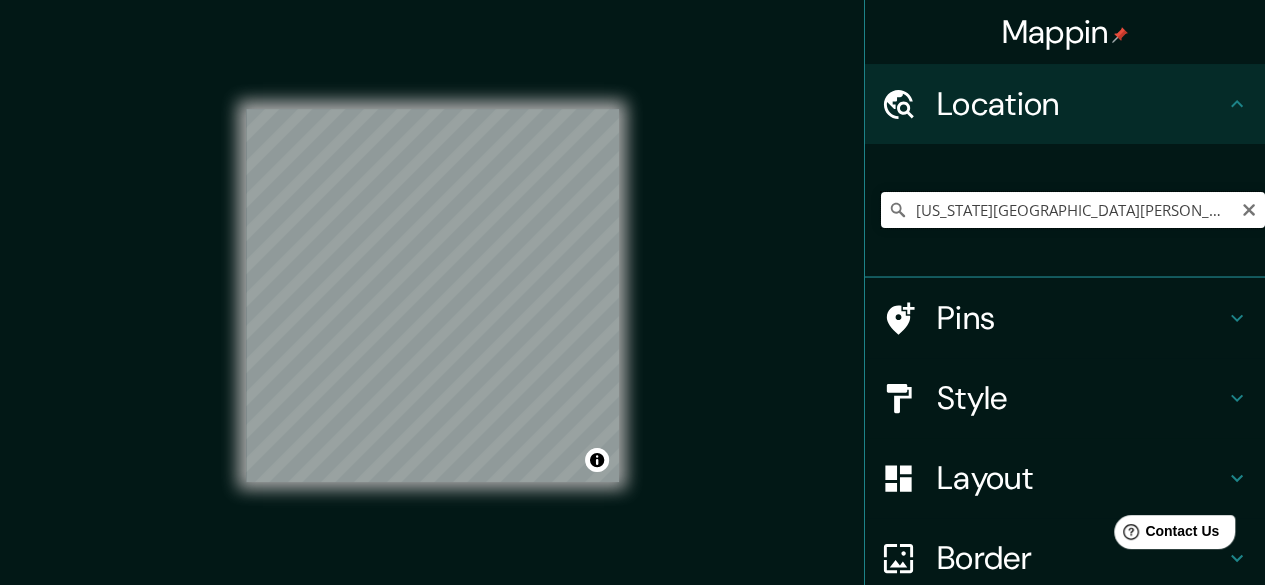 click on "[US_STATE][GEOGRAPHIC_DATA][PERSON_NAME], [GEOGRAPHIC_DATA], [GEOGRAPHIC_DATA]" at bounding box center (1073, 210) 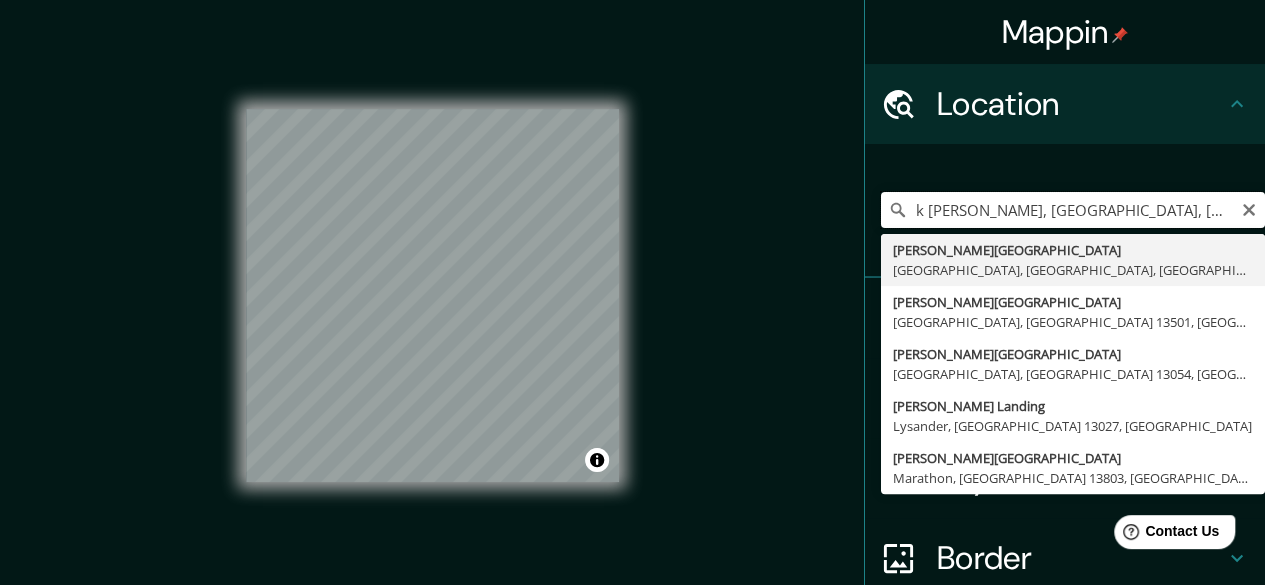 click on "k [PERSON_NAME], [GEOGRAPHIC_DATA], [GEOGRAPHIC_DATA]" at bounding box center (1073, 210) 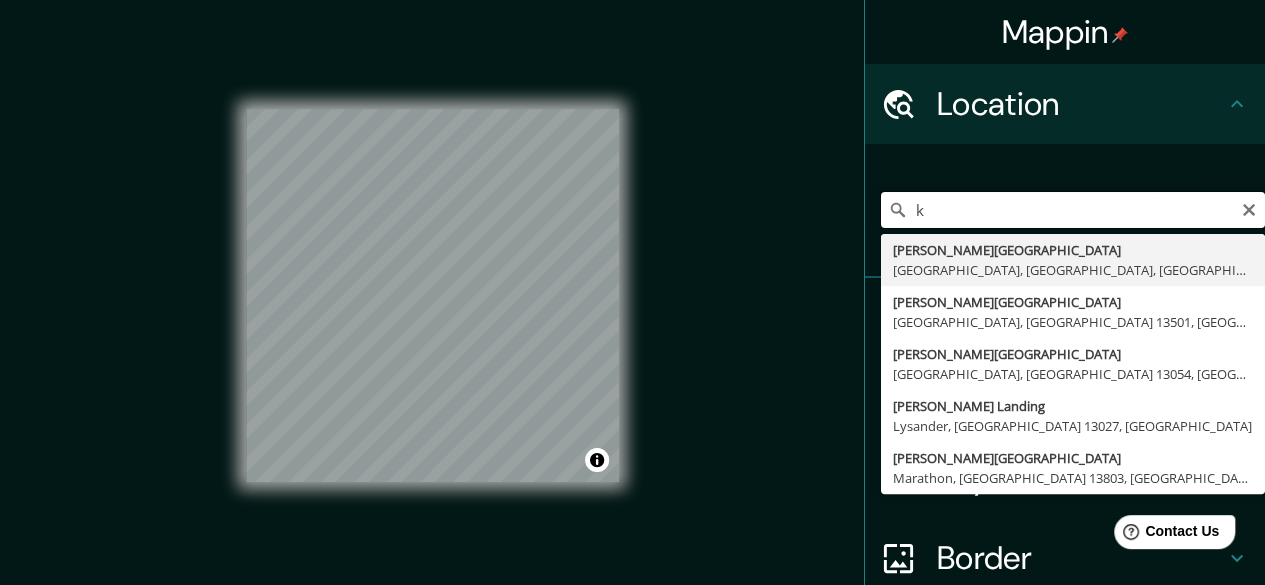 type on "k" 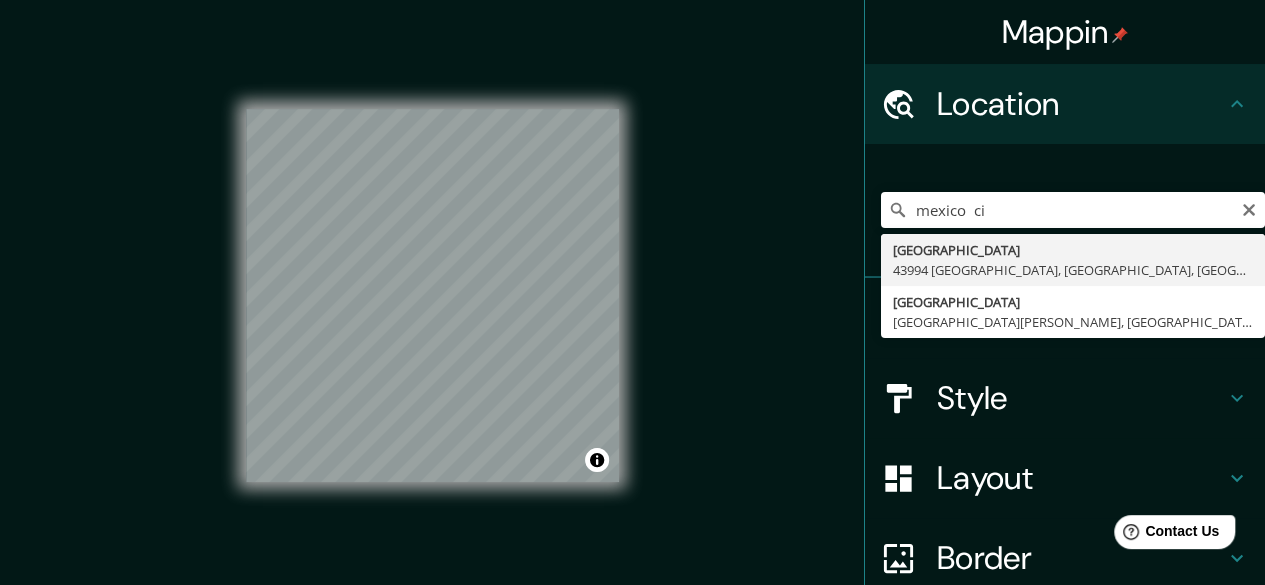 type on "[GEOGRAPHIC_DATA] [GEOGRAPHIC_DATA], [GEOGRAPHIC_DATA], [GEOGRAPHIC_DATA]" 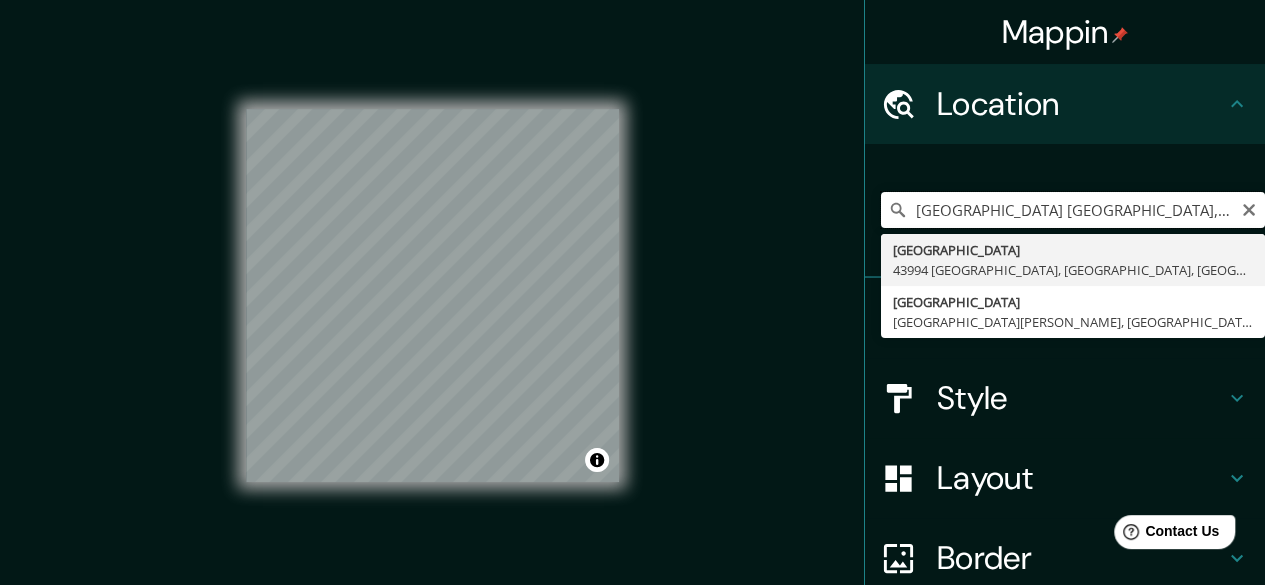 scroll, scrollTop: 0, scrollLeft: 0, axis: both 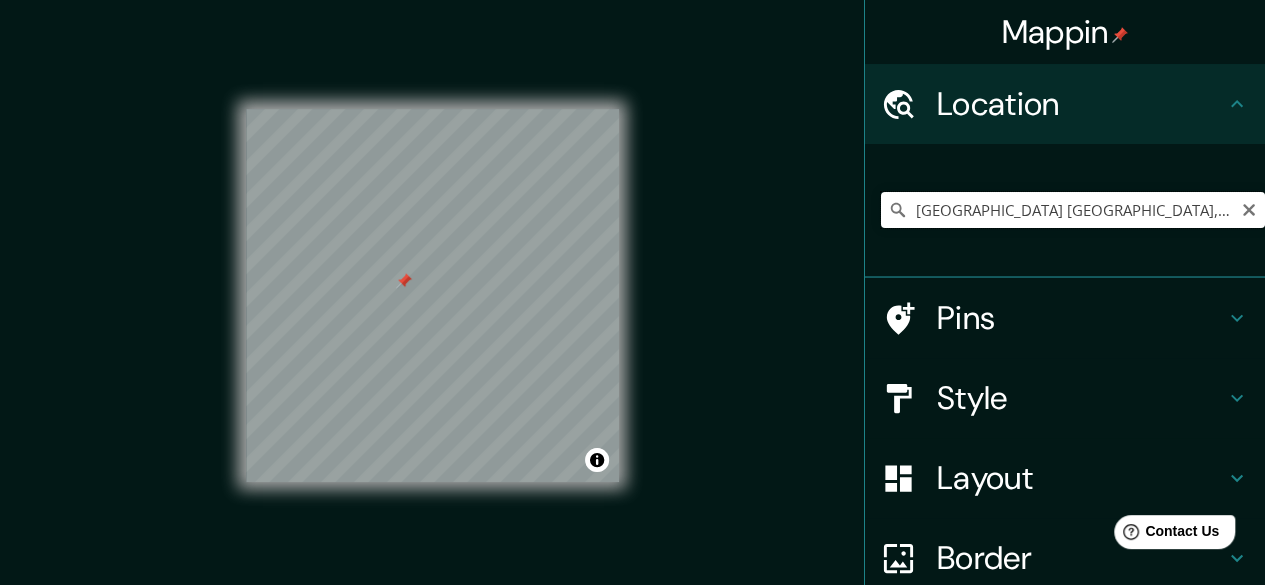 click on "[GEOGRAPHIC_DATA] [GEOGRAPHIC_DATA], [GEOGRAPHIC_DATA], [GEOGRAPHIC_DATA]" at bounding box center [1073, 210] 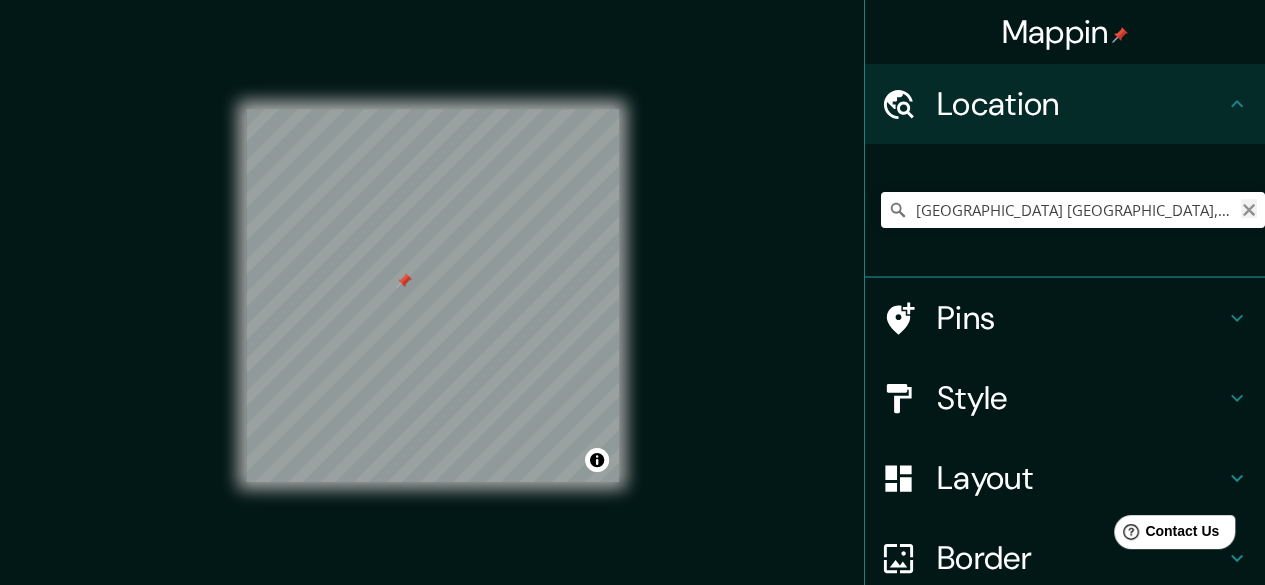 click 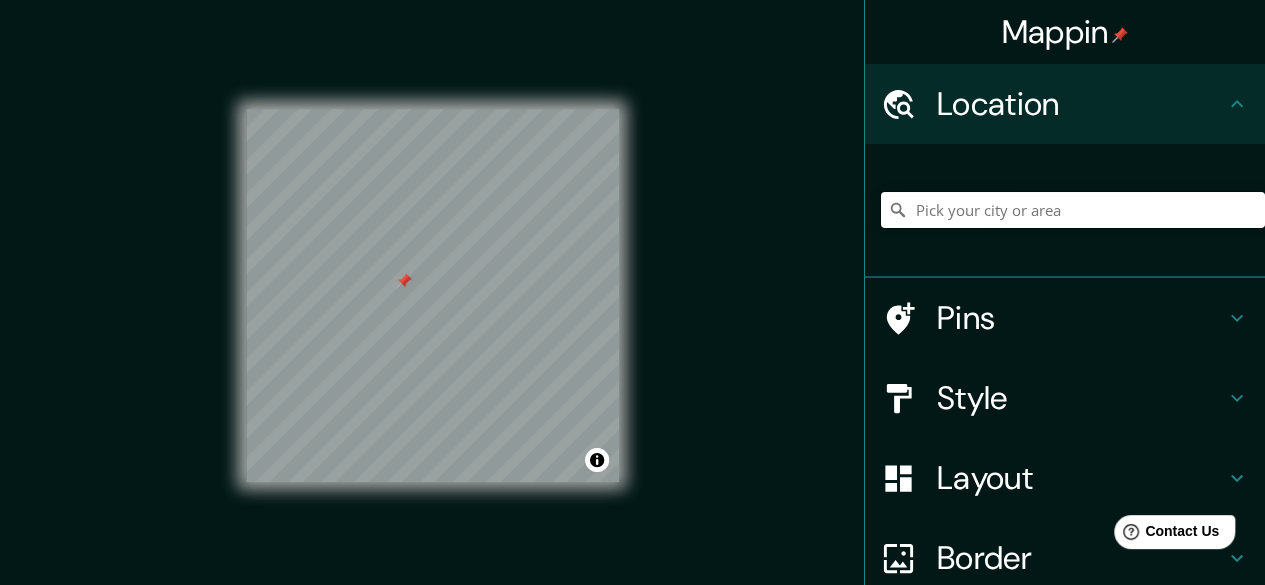click at bounding box center (1073, 210) 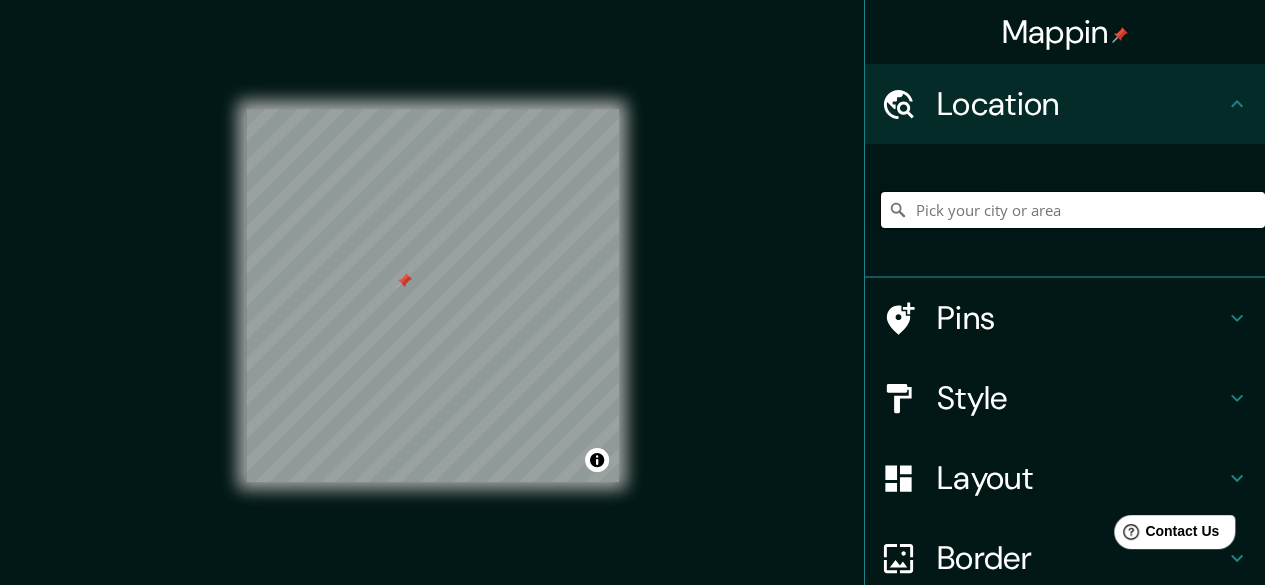 type on "x" 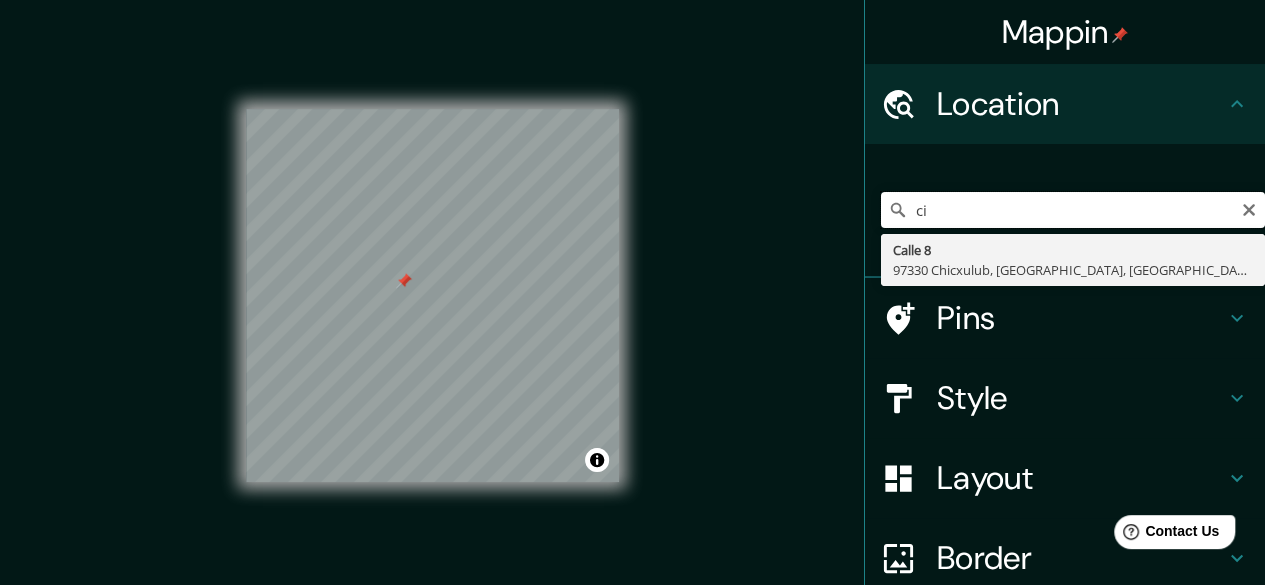 type on "c" 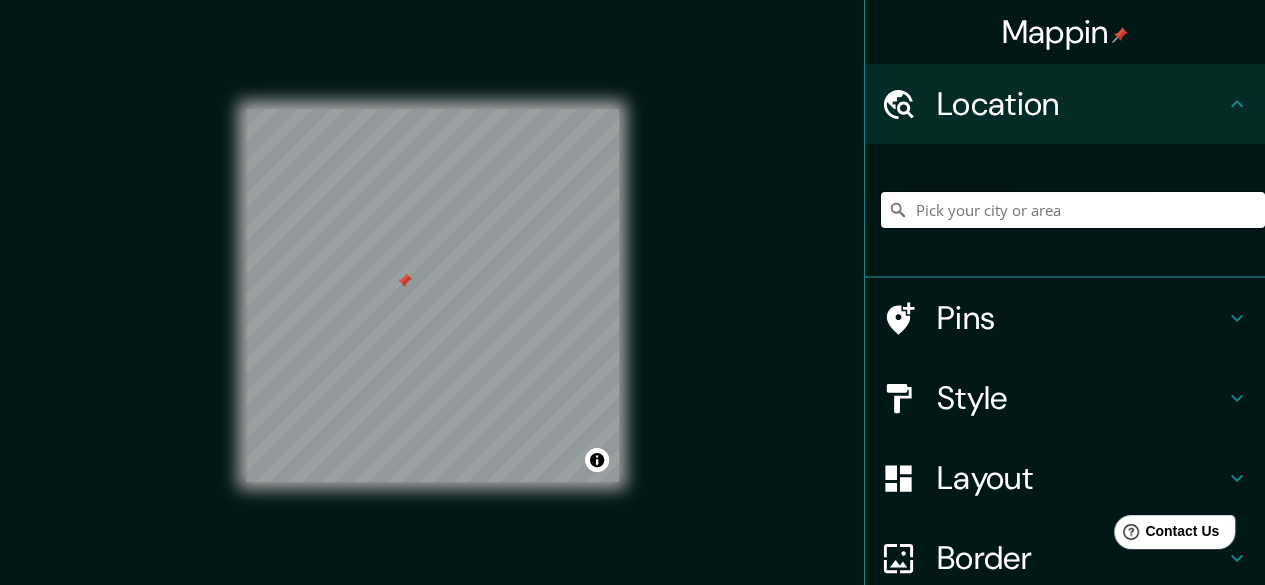 type on "m" 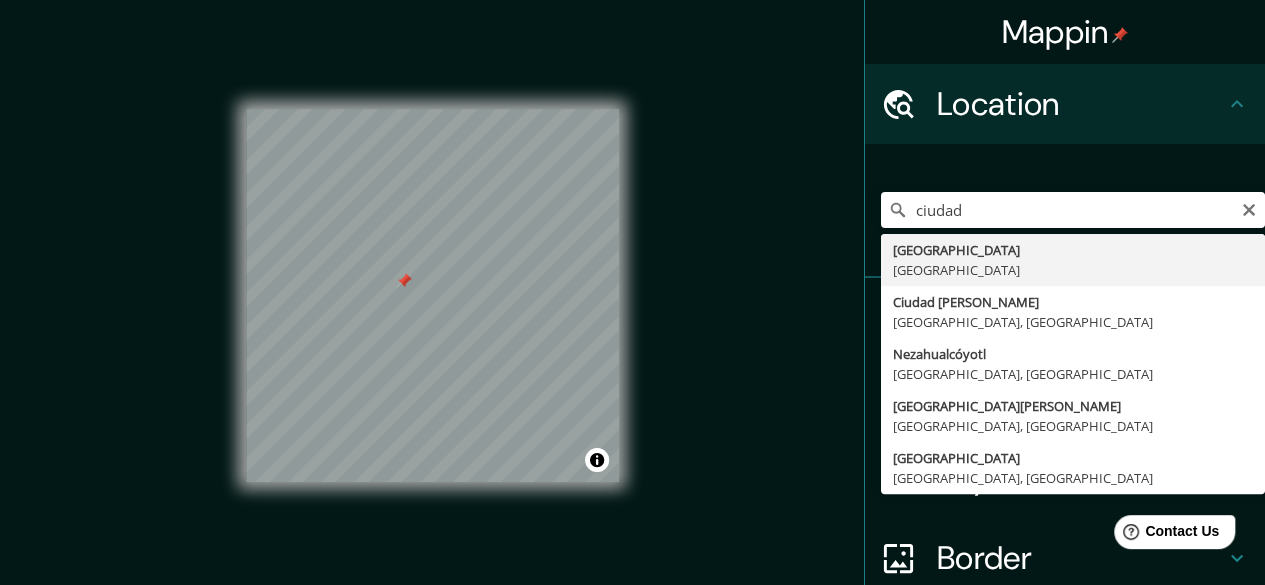 type on "[GEOGRAPHIC_DATA], [GEOGRAPHIC_DATA]" 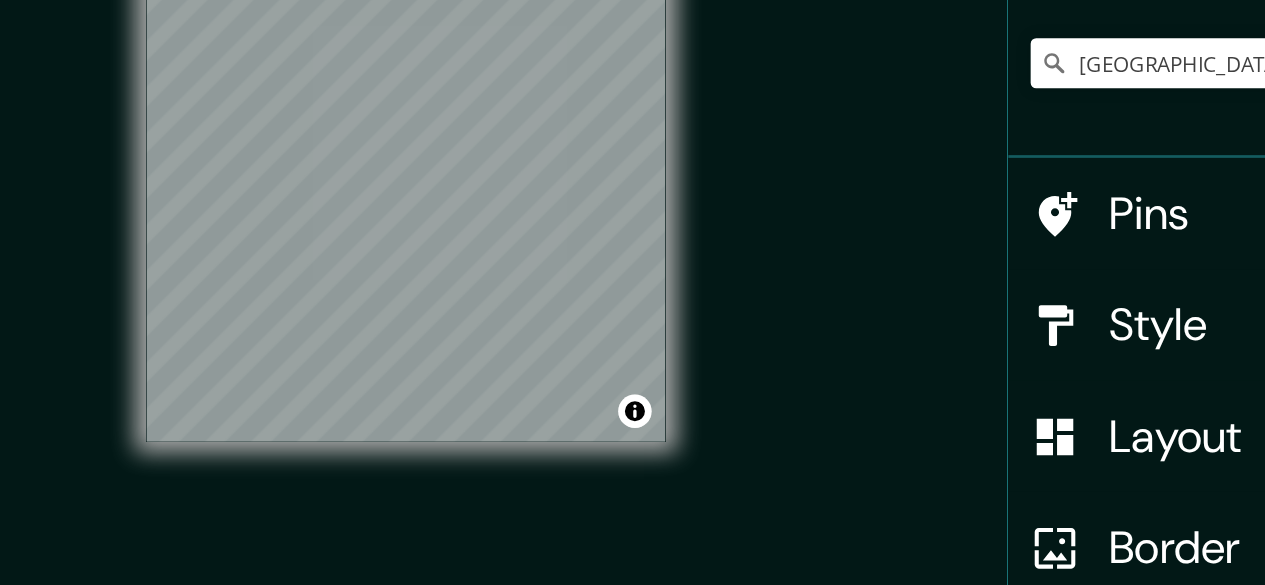 scroll, scrollTop: 0, scrollLeft: 0, axis: both 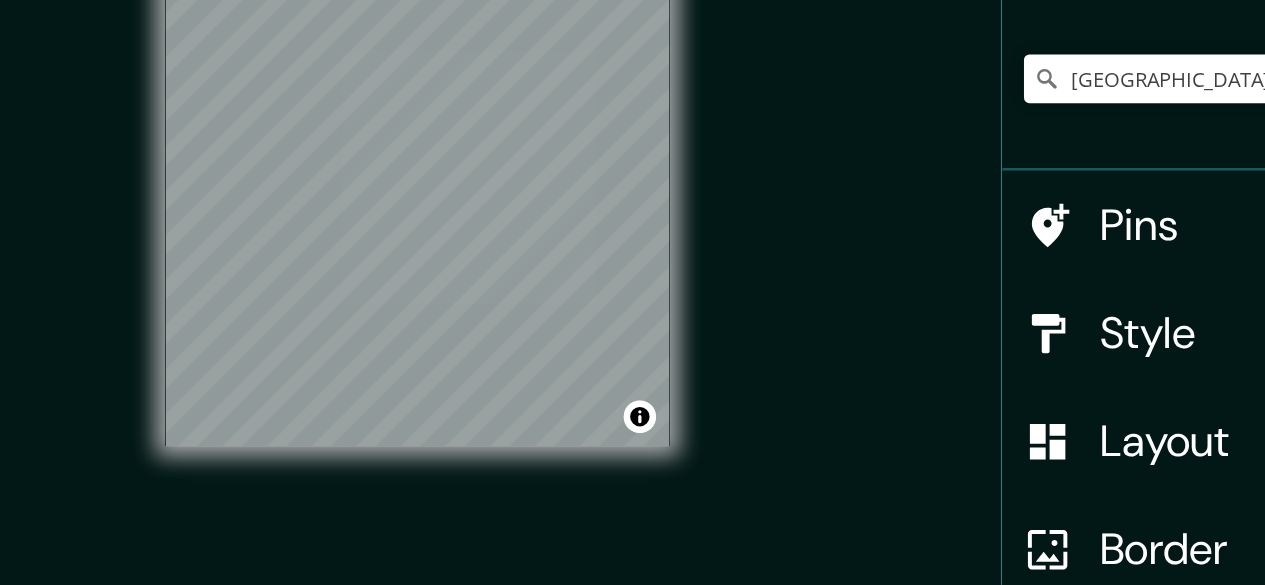 click on "© Mapbox   © OpenStreetMap   Improve this map" at bounding box center (432, 295) 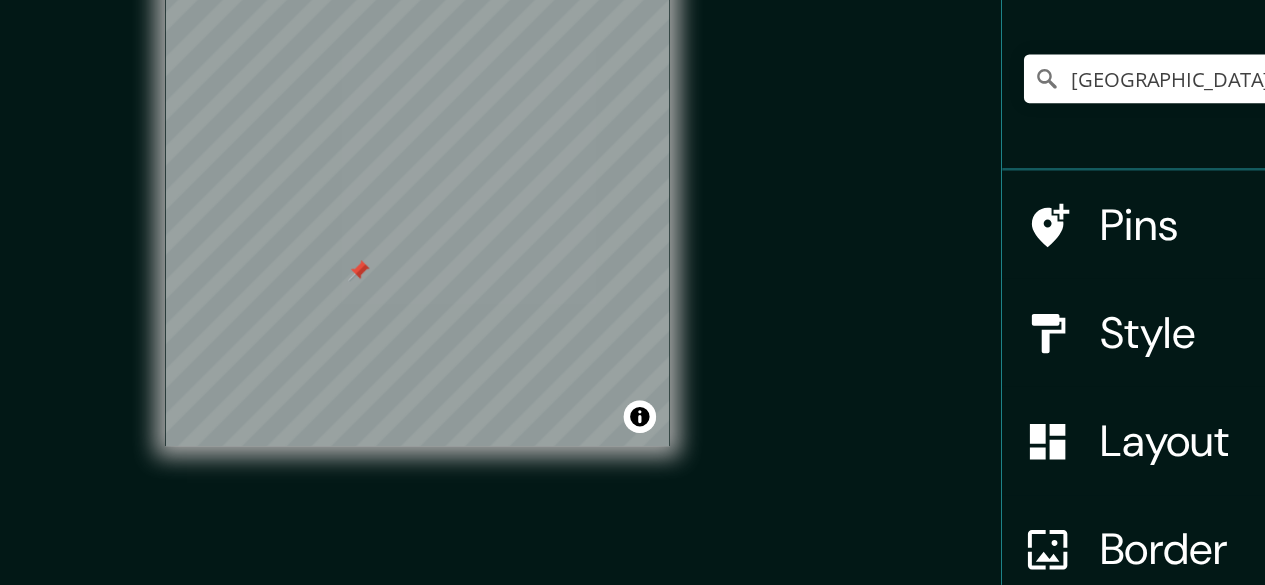 click at bounding box center (432, 109) 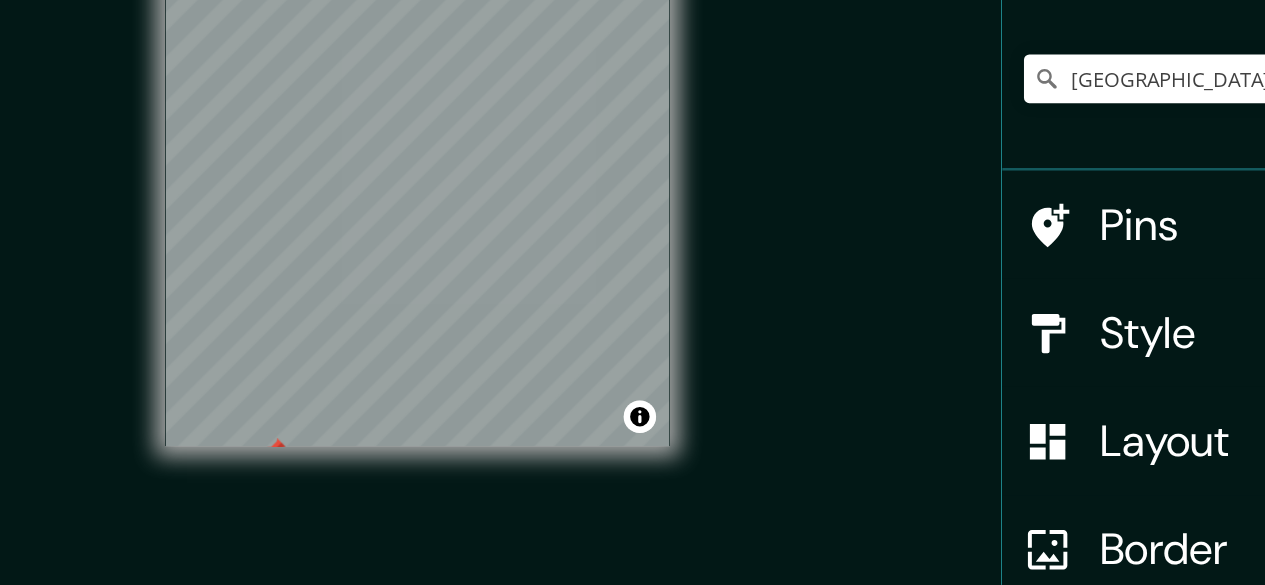 scroll, scrollTop: 0, scrollLeft: 0, axis: both 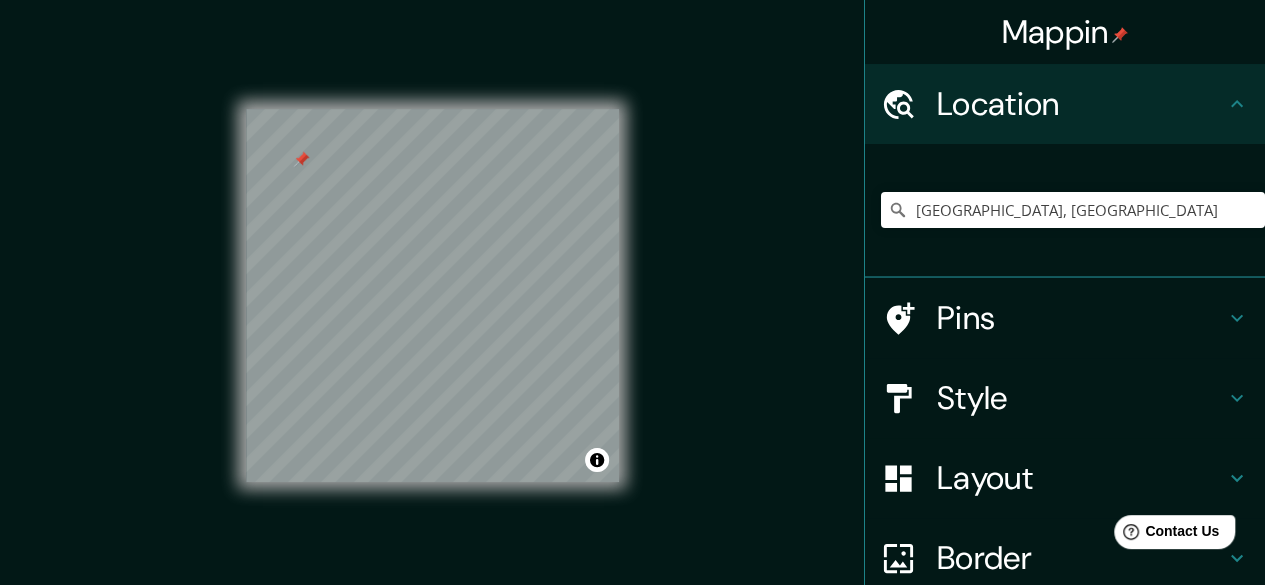 click on "Mappin Location [GEOGRAPHIC_DATA], [GEOGRAPHIC_DATA] Pins Style Layout Border Choose a border.  Hint : you can make layers of the frame opaque to create some cool effects. None Simple Transparent Fancy Size A4 single Create your map © Mapbox   © OpenStreetMap   Improve this map Any problems, suggestions, or concerns please email    [EMAIL_ADDRESS][DOMAIN_NAME] . . ." at bounding box center (632, 292) 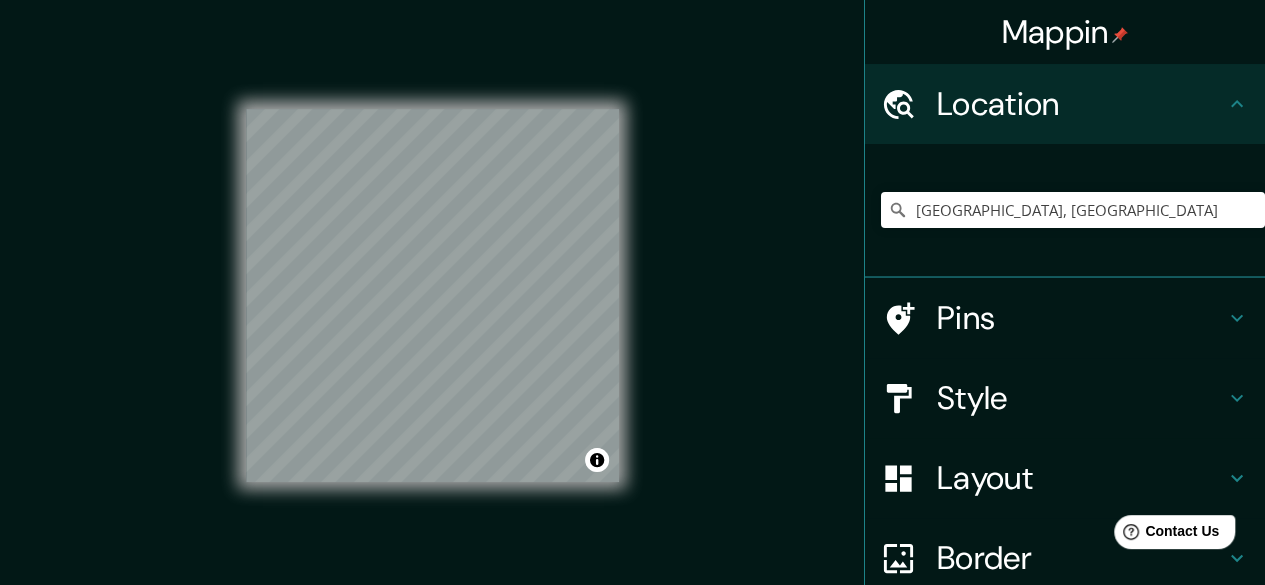 click on "© Mapbox   © OpenStreetMap   Improve this map" at bounding box center (432, 295) 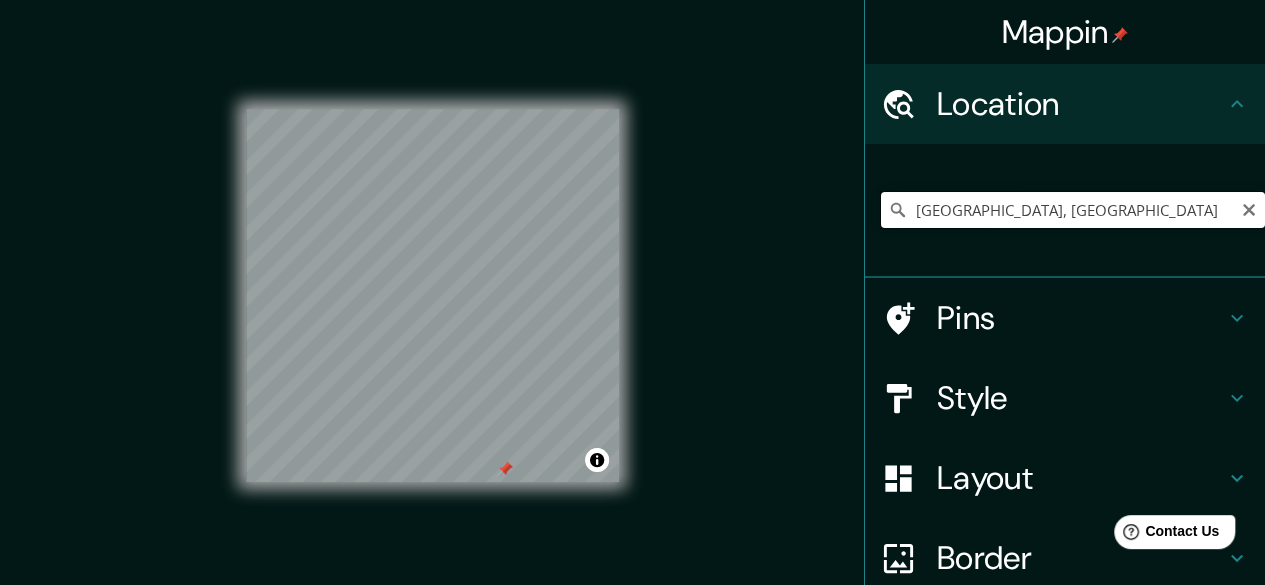 click on "[GEOGRAPHIC_DATA], [GEOGRAPHIC_DATA]" at bounding box center [1073, 210] 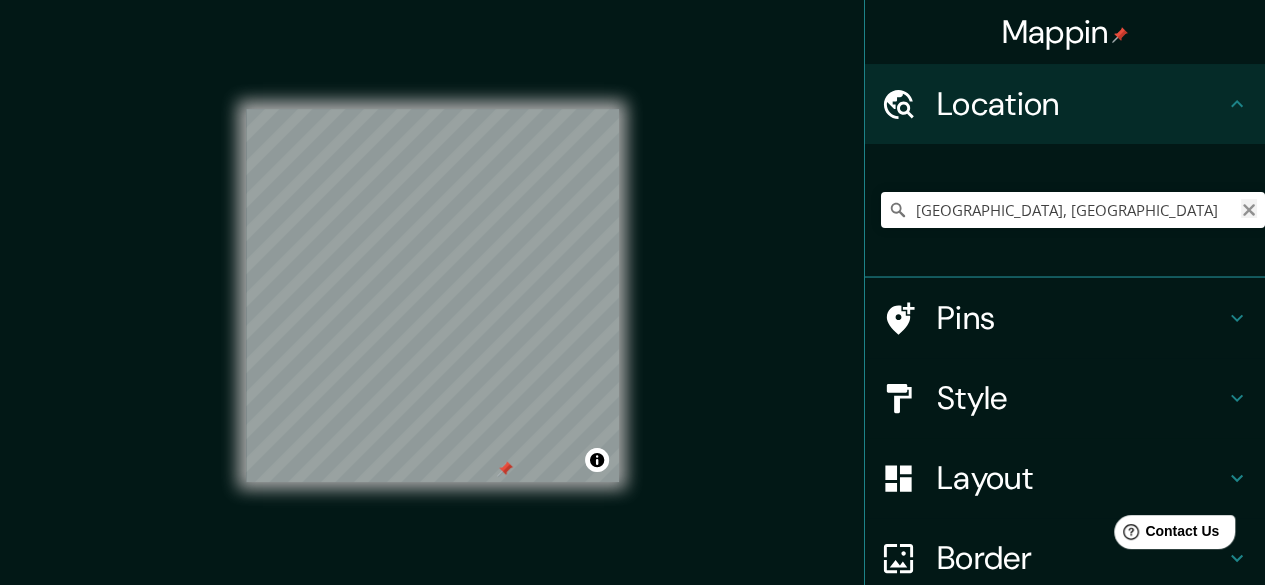 click 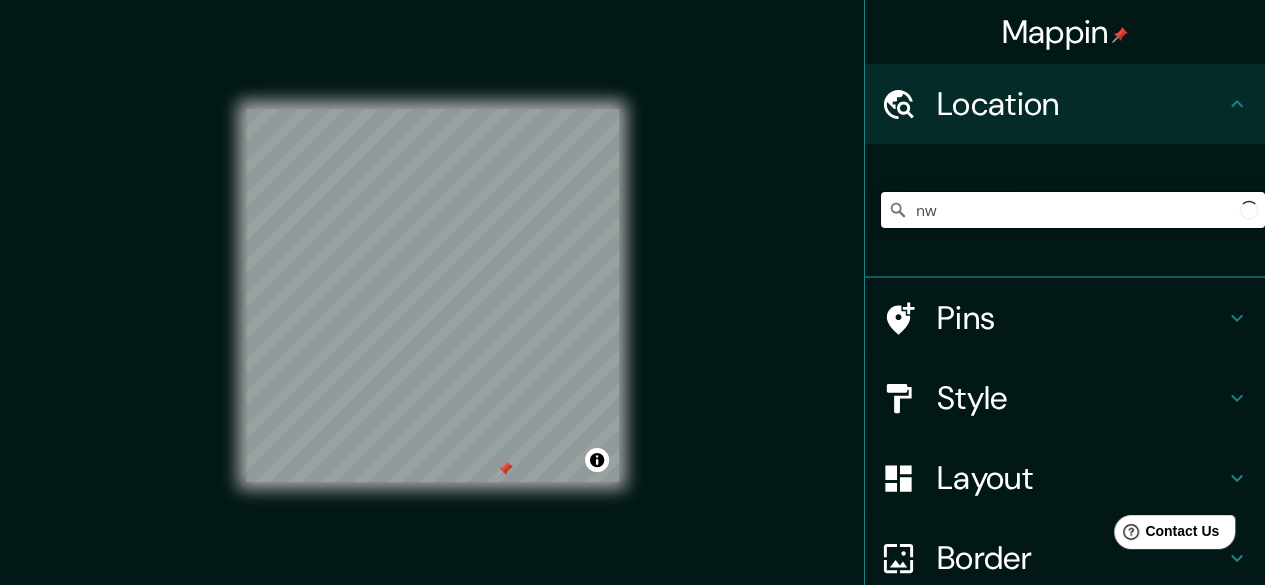 type on "n" 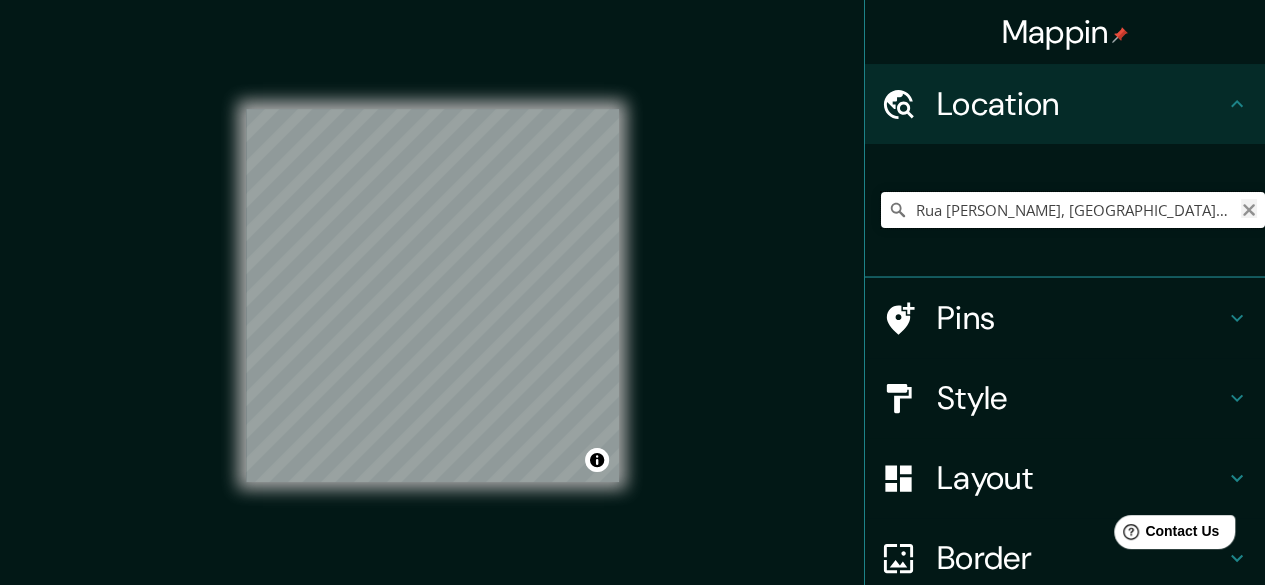type on "Rua [PERSON_NAME], [GEOGRAPHIC_DATA][PERSON_NAME][GEOGRAPHIC_DATA], 84950-000, [GEOGRAPHIC_DATA]" 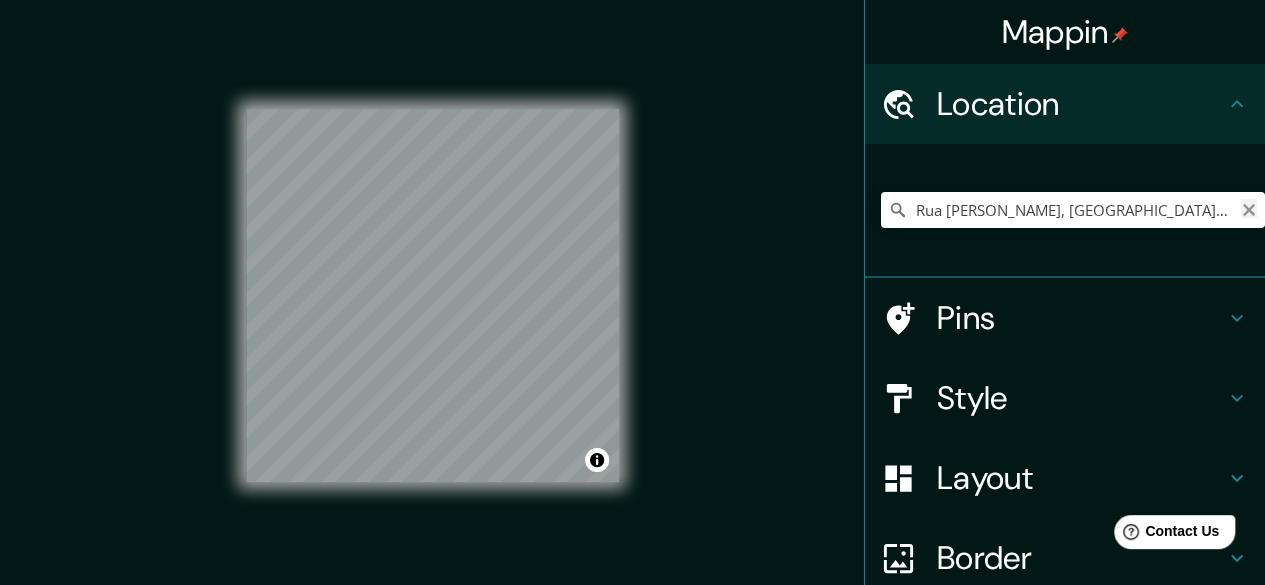 click 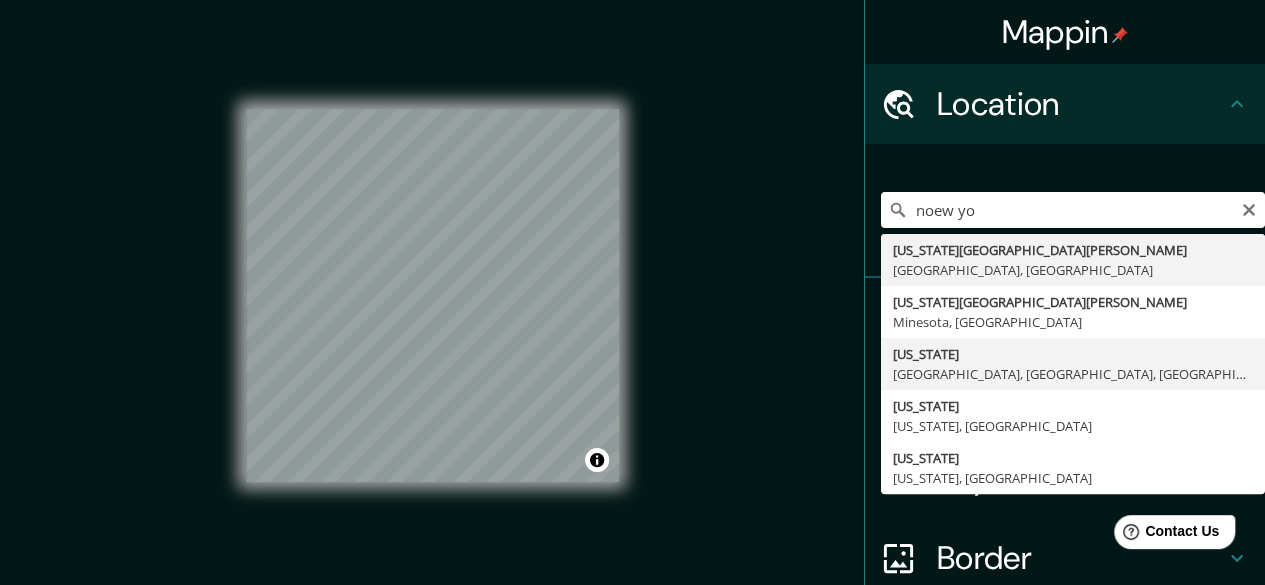 type on "[US_STATE], [GEOGRAPHIC_DATA], [GEOGRAPHIC_DATA], [GEOGRAPHIC_DATA]" 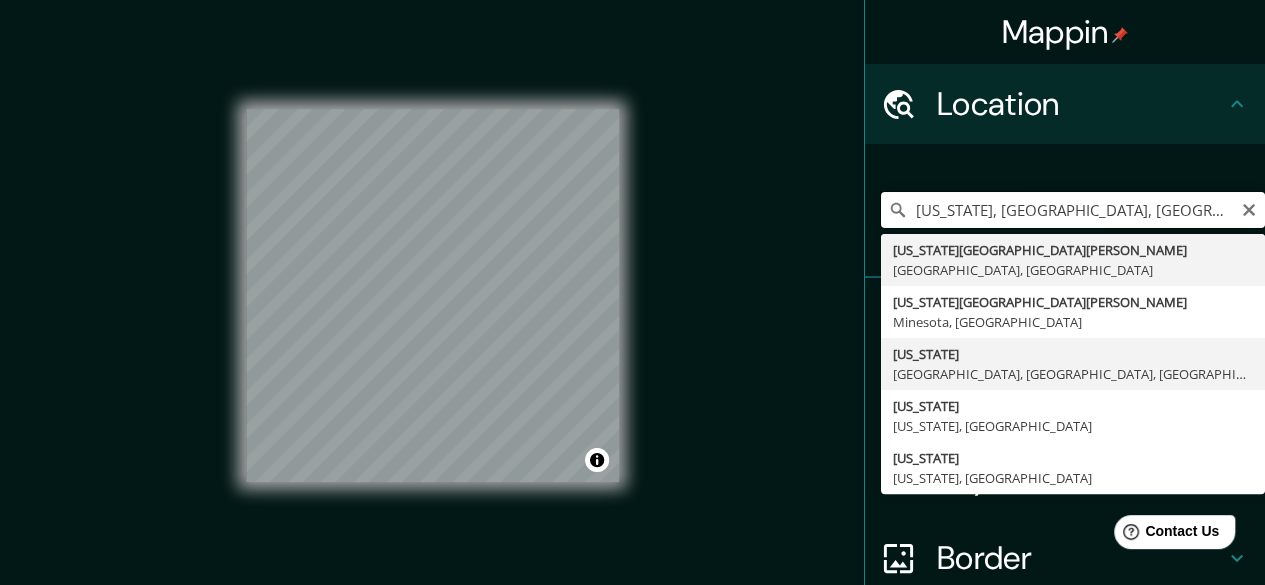 scroll, scrollTop: 0, scrollLeft: 0, axis: both 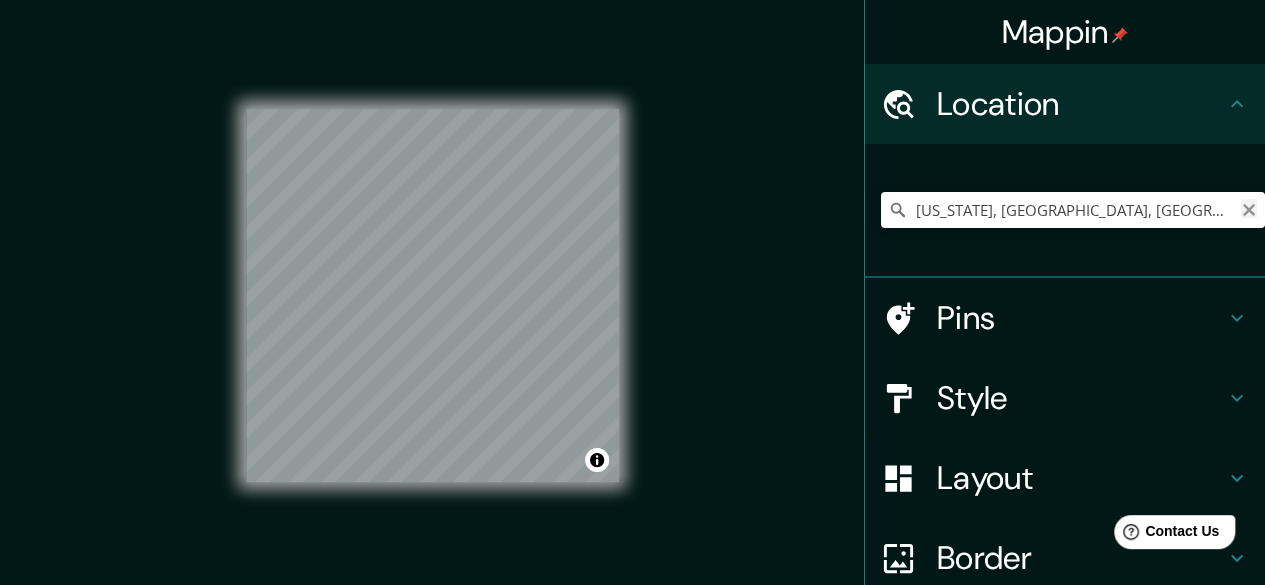 click 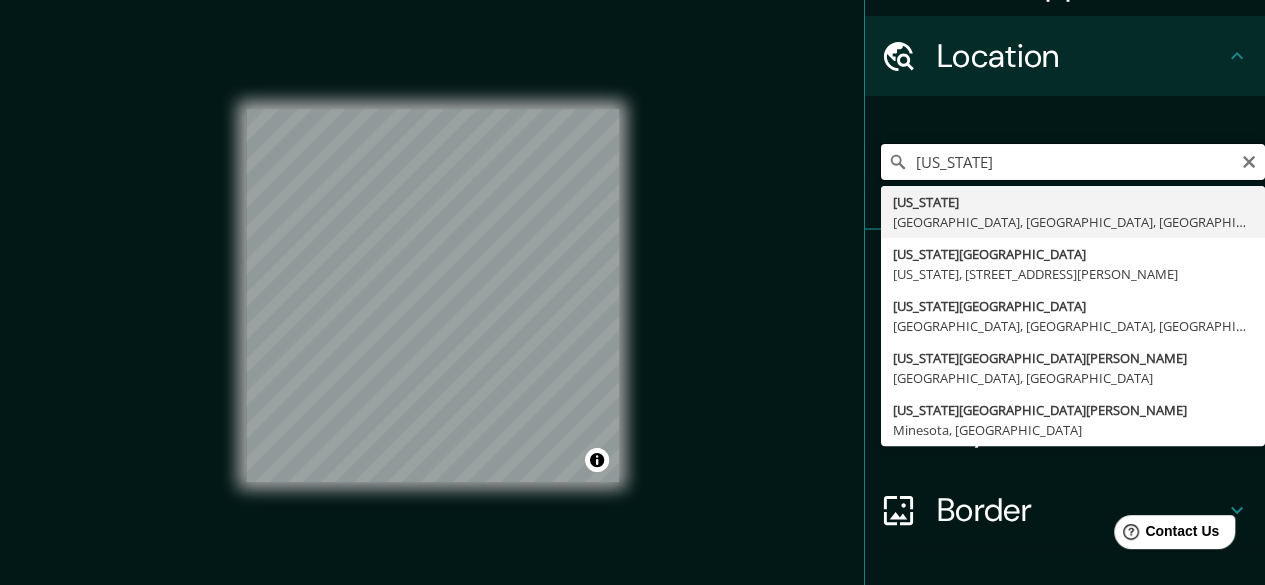 scroll, scrollTop: 42, scrollLeft: 0, axis: vertical 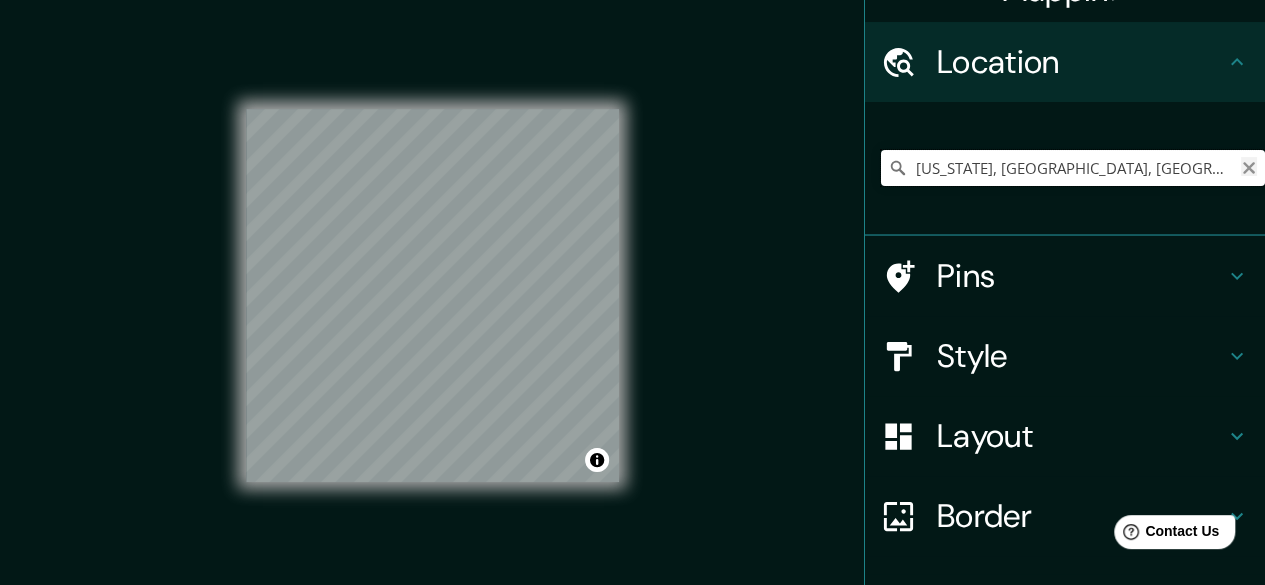 type on "[US_STATE], [GEOGRAPHIC_DATA], [GEOGRAPHIC_DATA], [GEOGRAPHIC_DATA]" 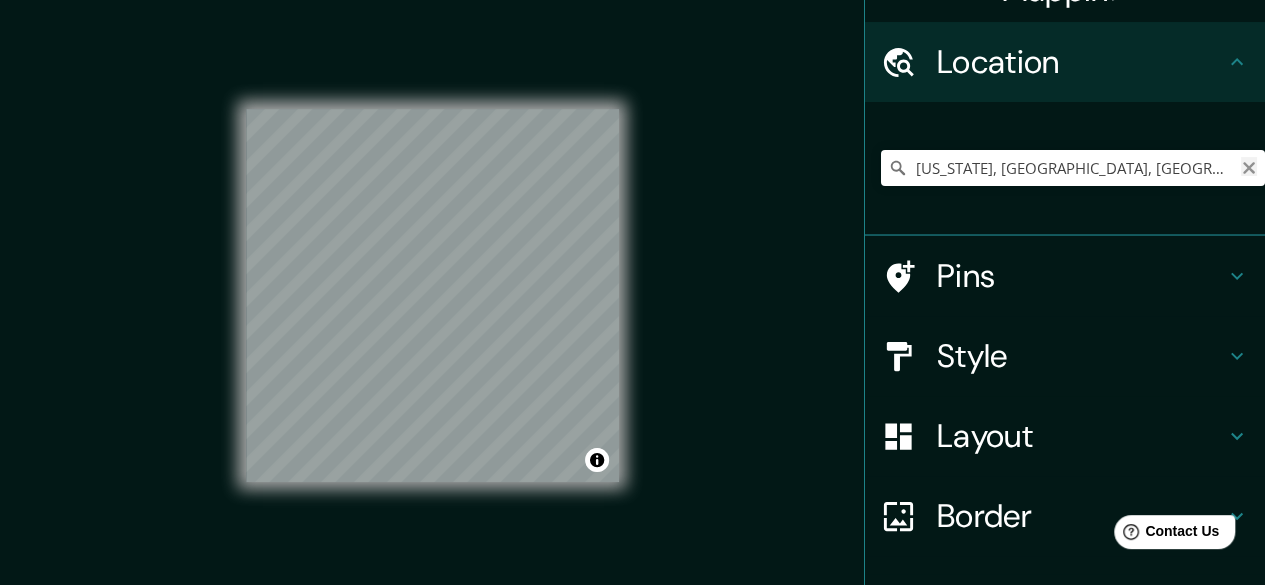 click 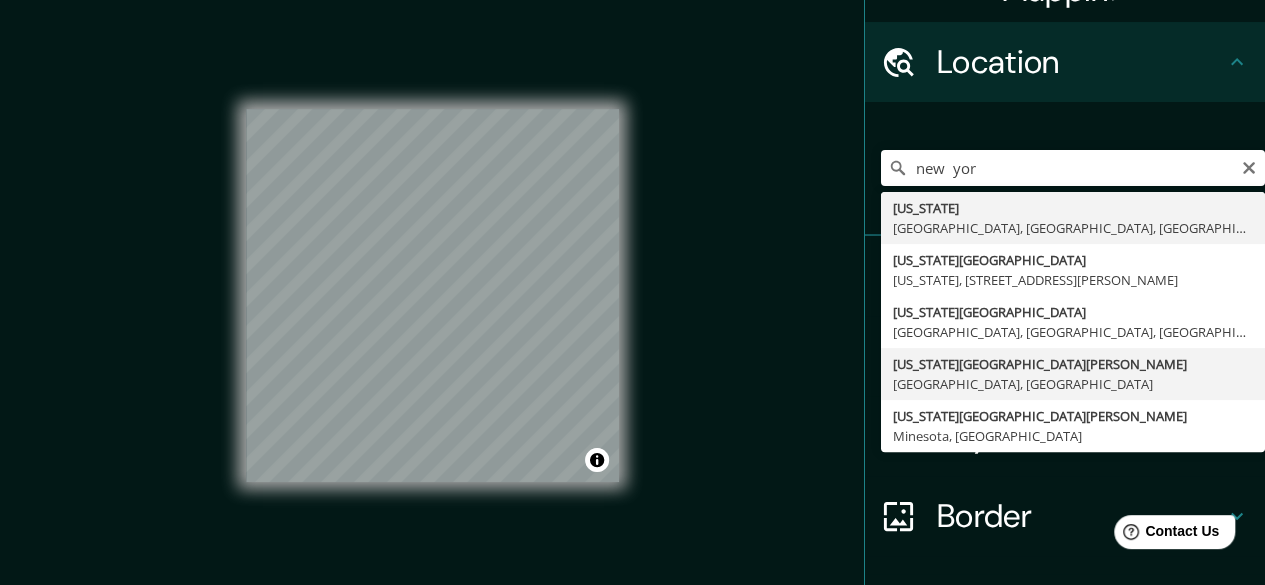 type on "[US_STATE][GEOGRAPHIC_DATA][PERSON_NAME], [GEOGRAPHIC_DATA], [GEOGRAPHIC_DATA]" 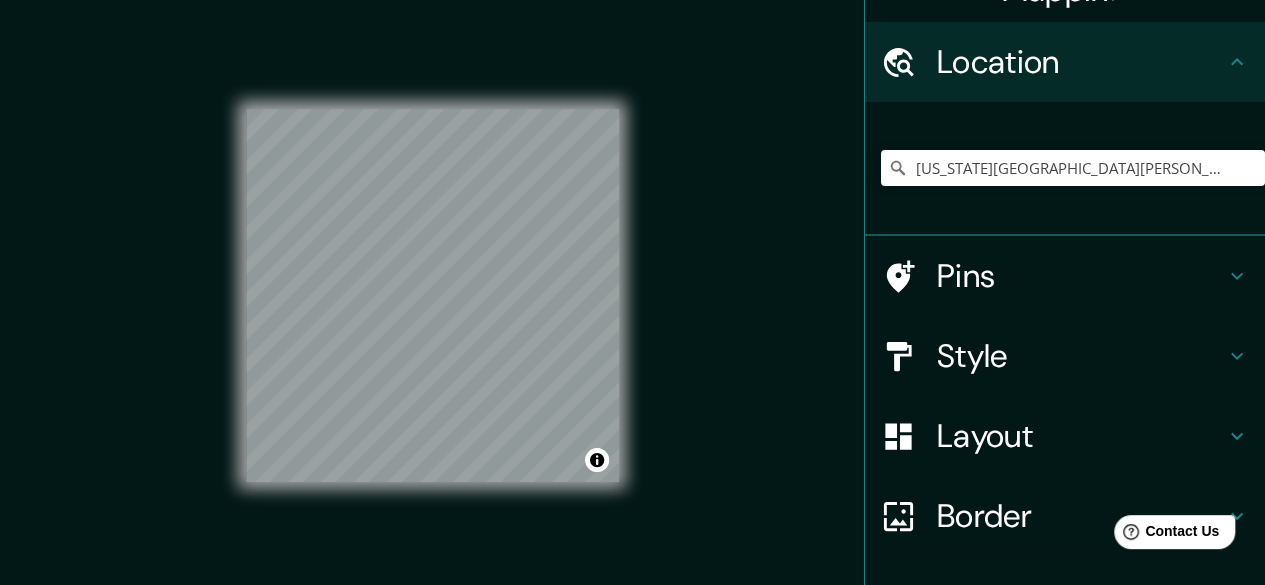 click on "Mappin Location [US_STATE][GEOGRAPHIC_DATA][PERSON_NAME], [GEOGRAPHIC_DATA], [GEOGRAPHIC_DATA] Pins Style Layout Border Choose a border.  Hint : you can make layers of the frame opaque to create some cool effects. None Simple Transparent Fancy Size A4 single Create your map © Mapbox   © OpenStreetMap   Improve this map Any problems, suggestions, or concerns please email    [EMAIL_ADDRESS][DOMAIN_NAME] . . ." at bounding box center [632, 292] 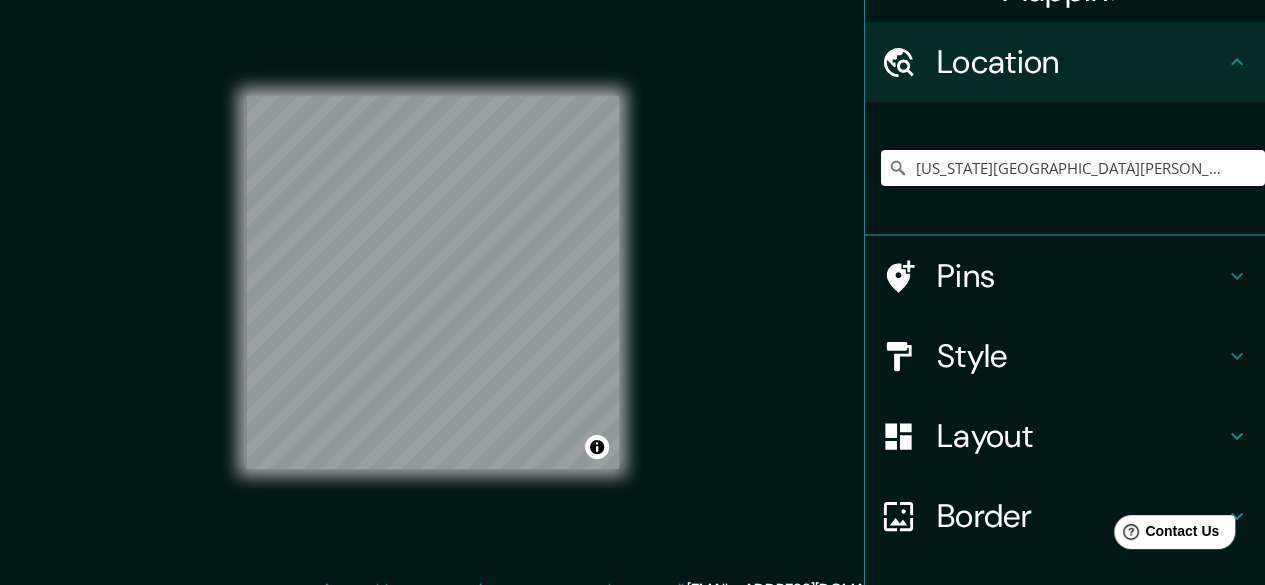 scroll, scrollTop: 15, scrollLeft: 0, axis: vertical 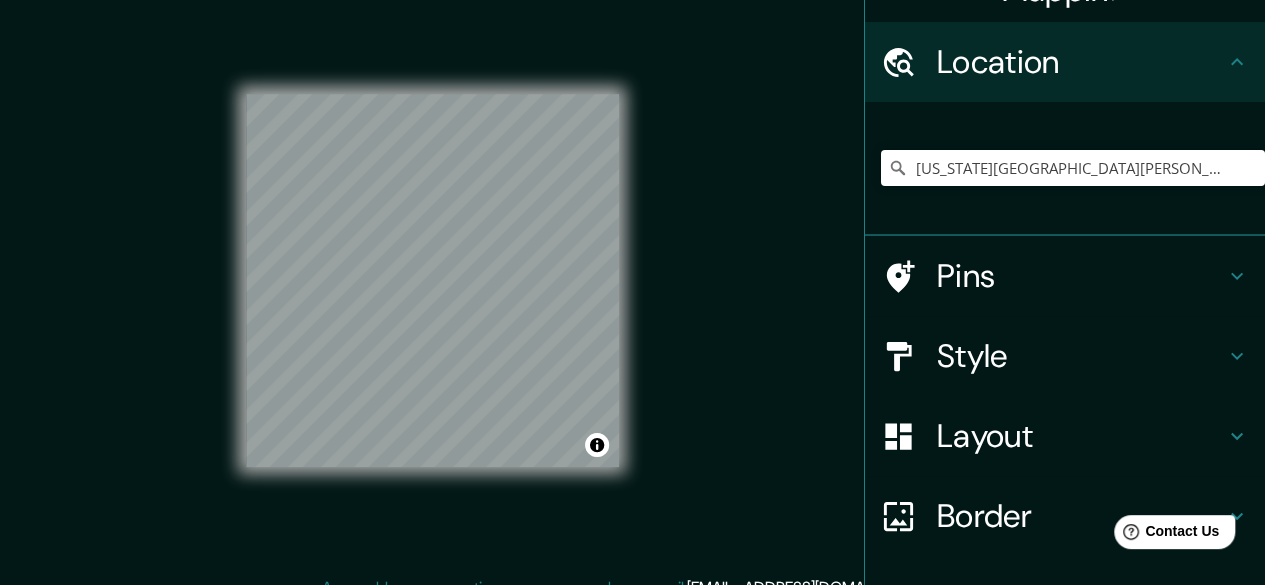 click on "© Mapbox   © OpenStreetMap   Improve this map" at bounding box center (432, 280) 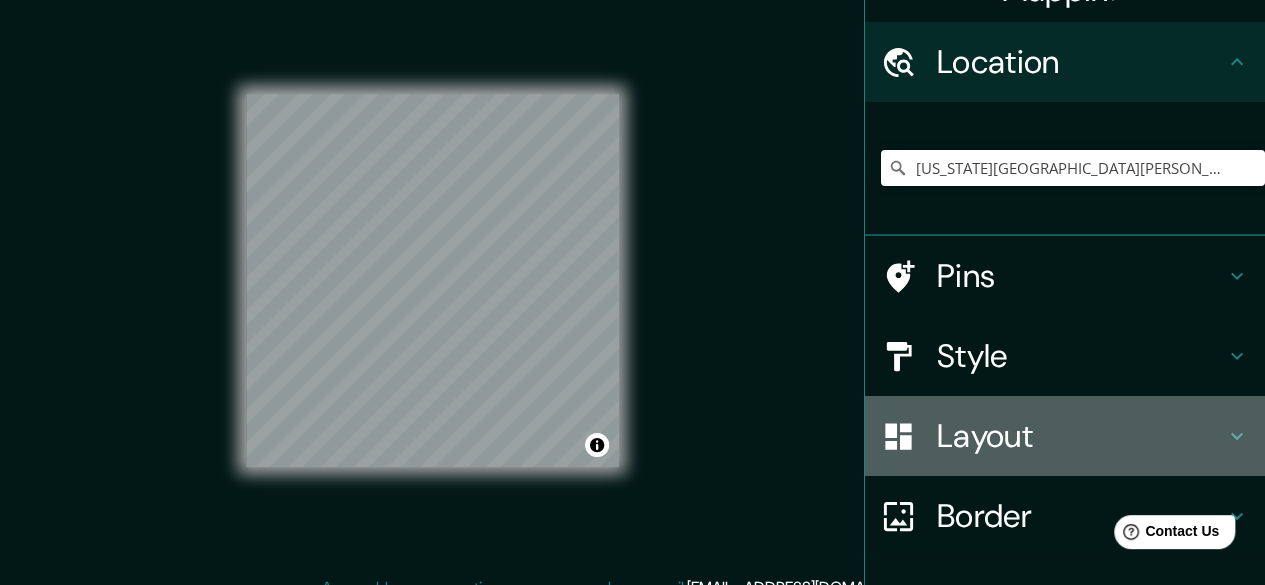 click on "Layout" at bounding box center (1081, 436) 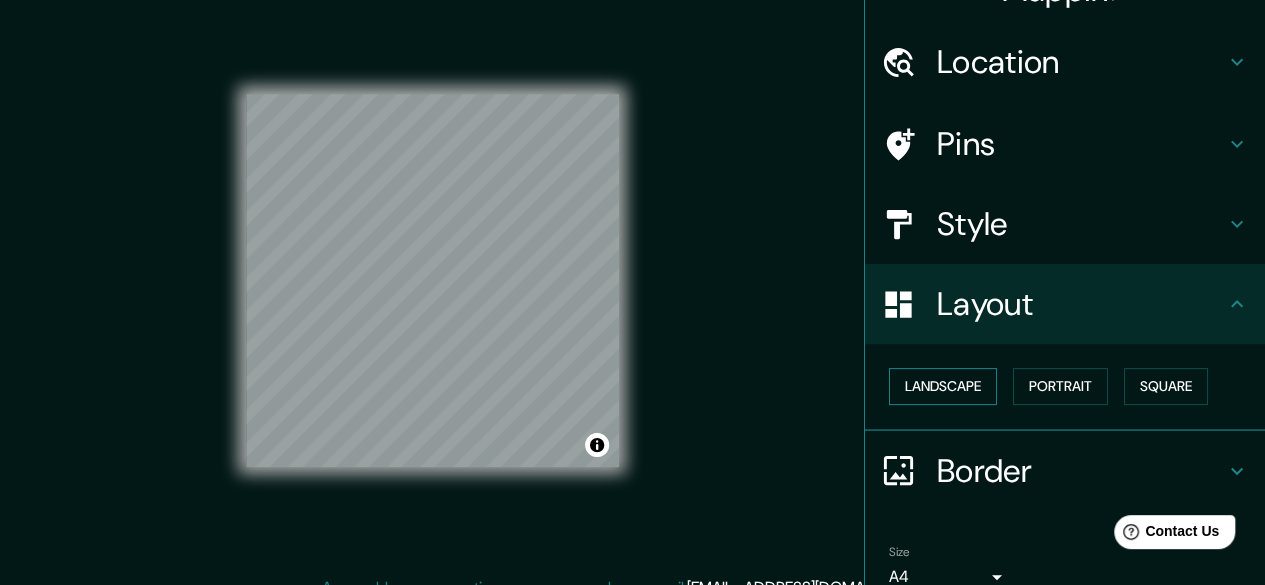 click on "Landscape" at bounding box center [943, 386] 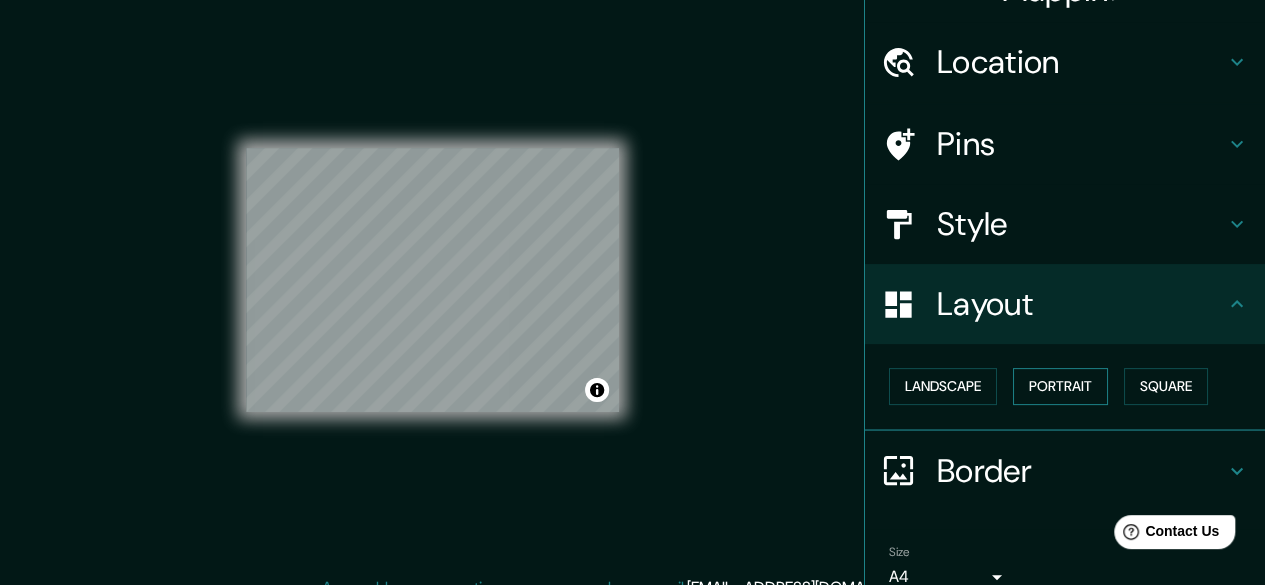 drag, startPoint x: 1028, startPoint y: 413, endPoint x: 1057, endPoint y: 387, distance: 38.948685 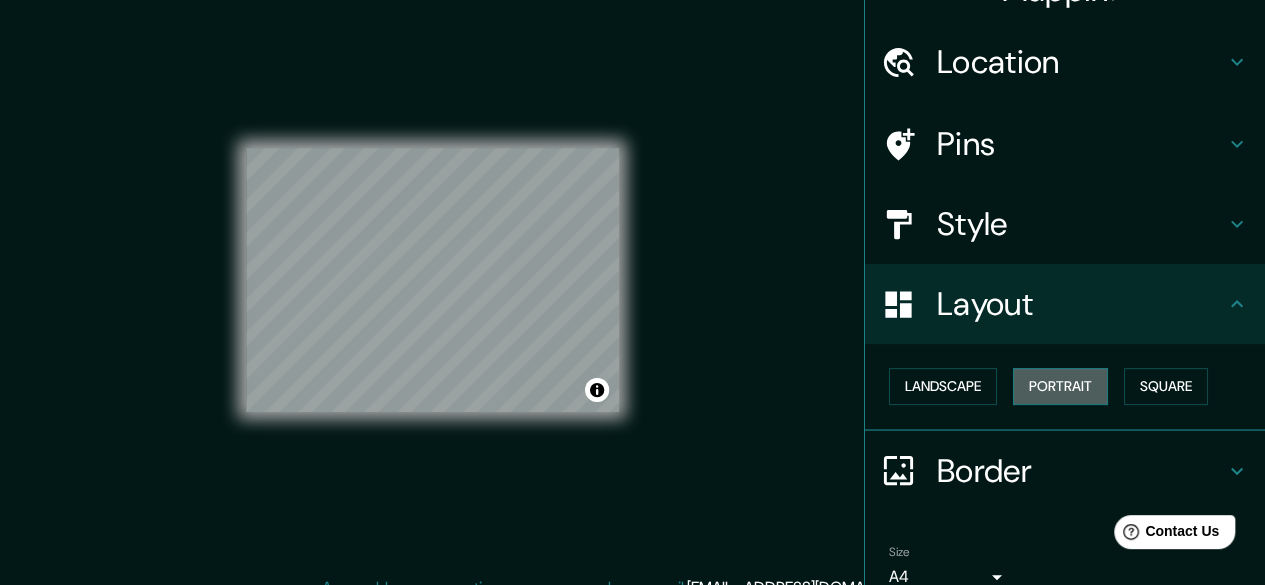 click on "Portrait" at bounding box center [1060, 386] 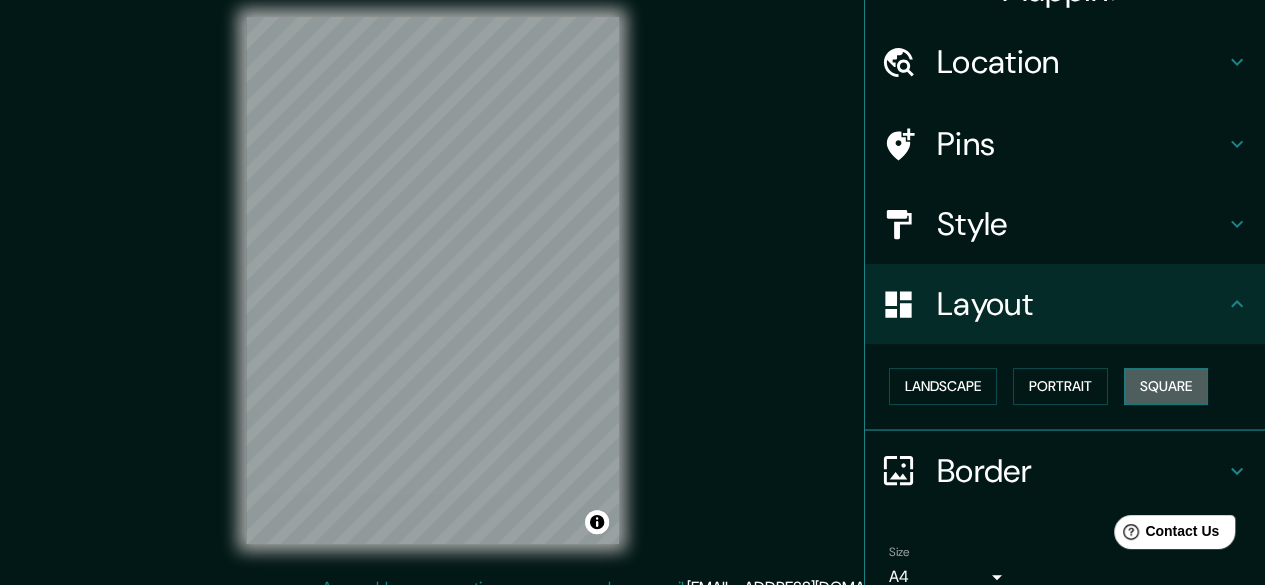 click on "Square" at bounding box center [1166, 386] 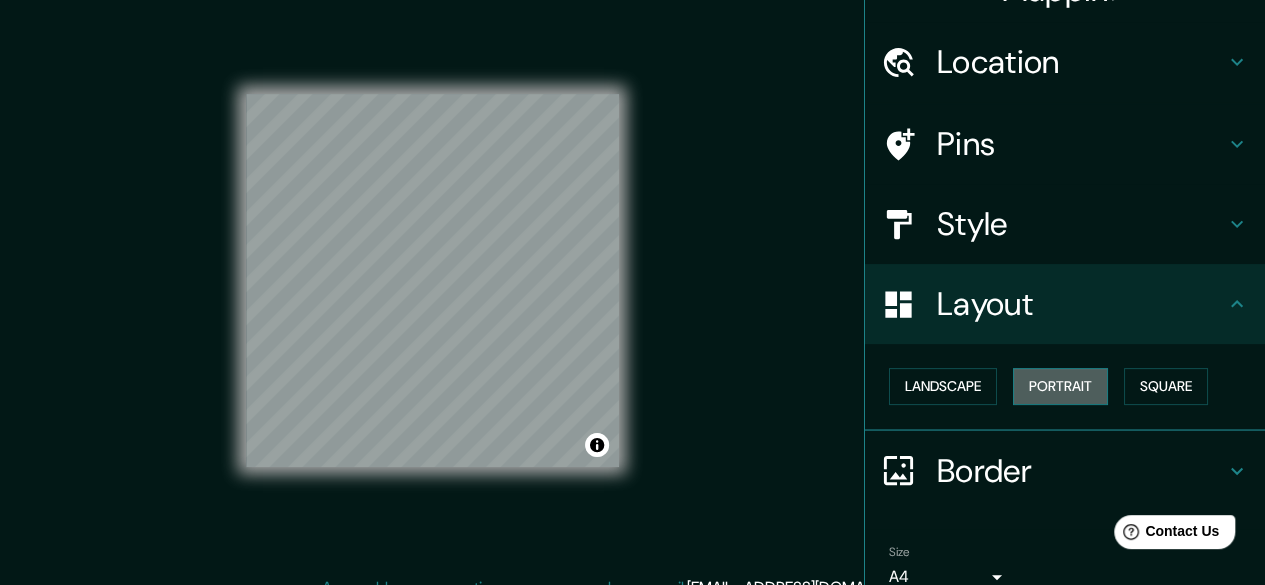 click on "Portrait" at bounding box center [1060, 386] 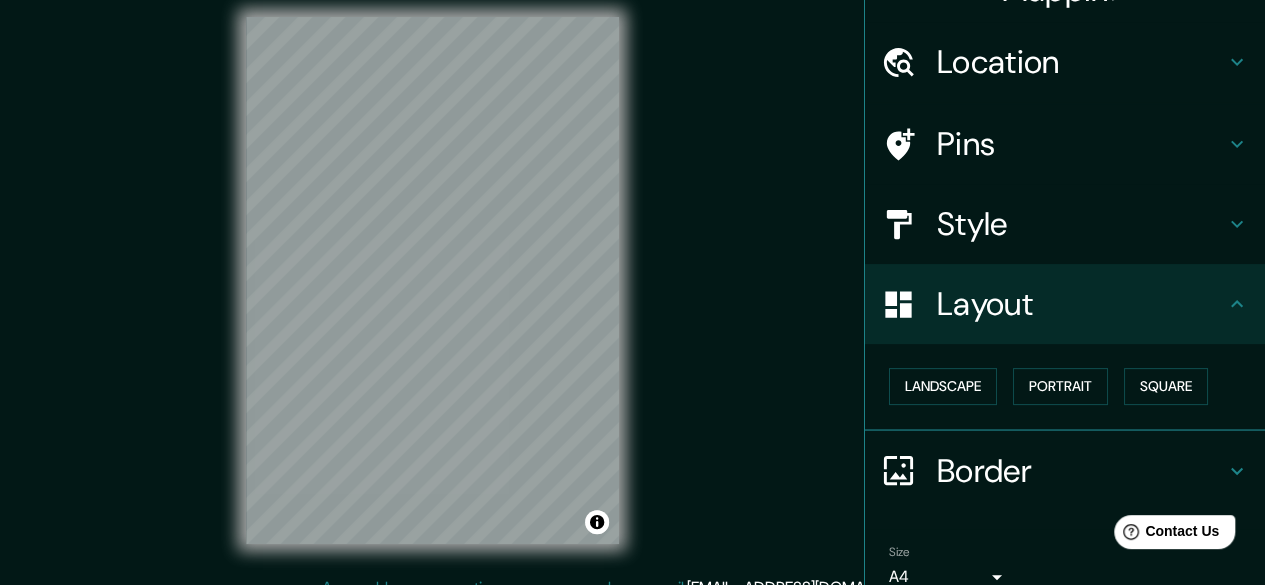 scroll, scrollTop: 18, scrollLeft: 0, axis: vertical 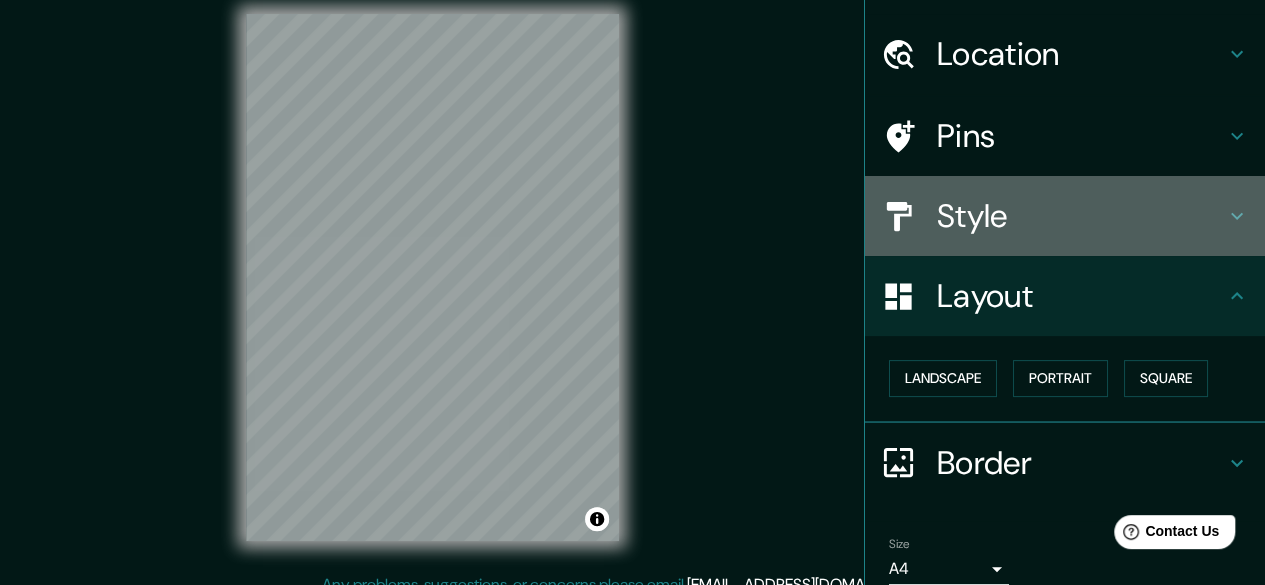 click on "Style" at bounding box center (1081, 216) 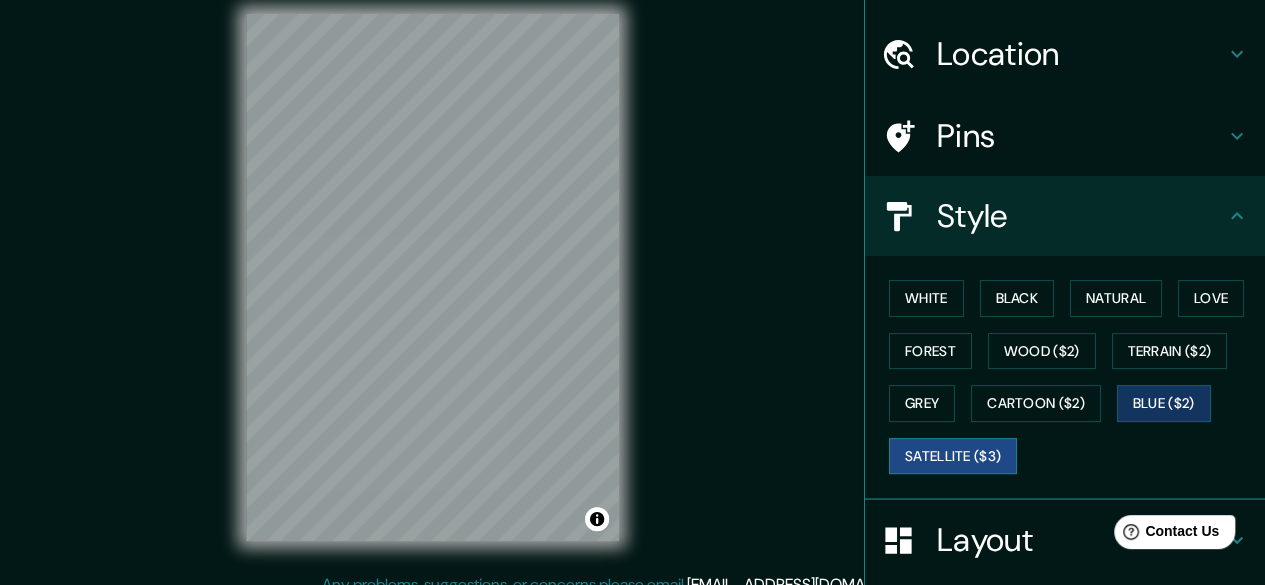 click on "Satellite ($3)" at bounding box center [953, 456] 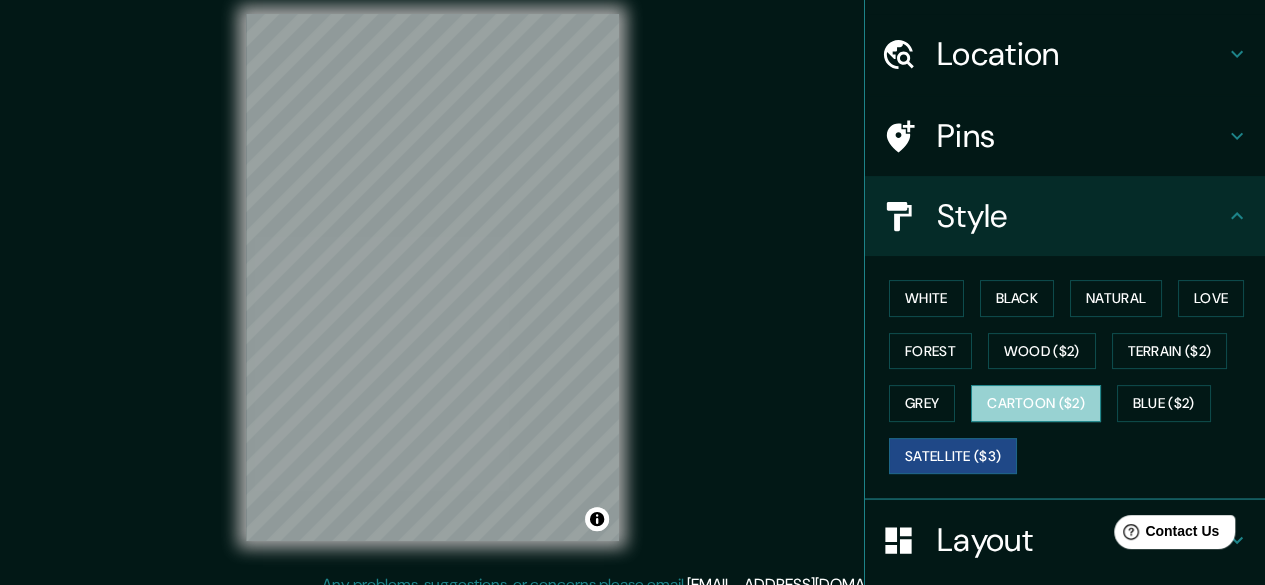 click on "Cartoon ($2)" at bounding box center (1036, 403) 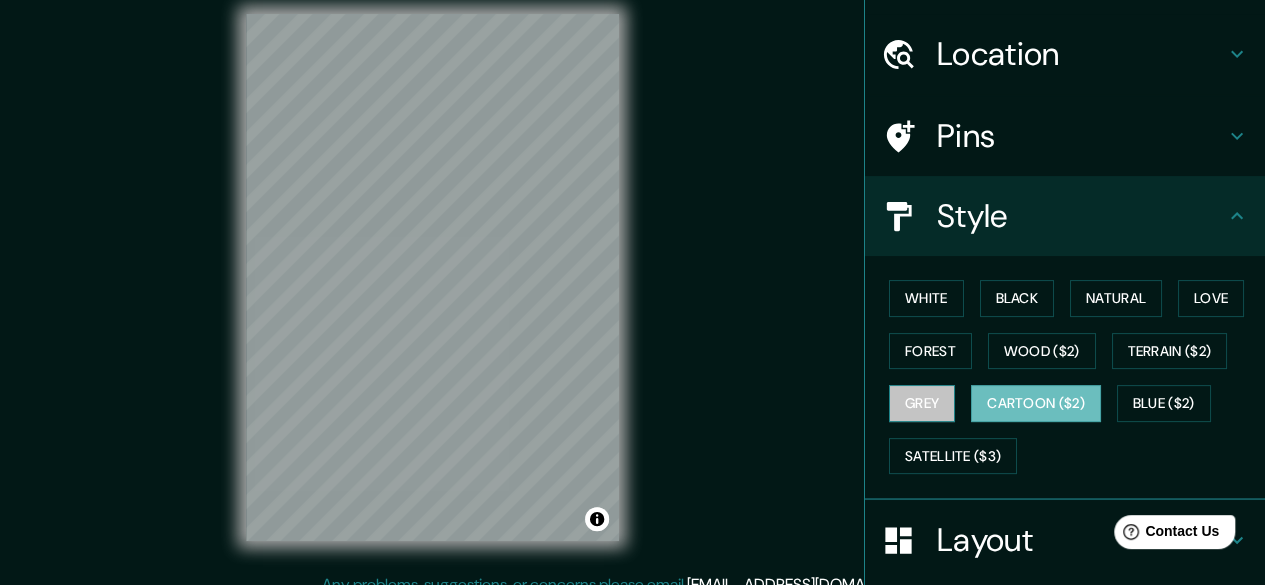 click on "Grey" at bounding box center [922, 403] 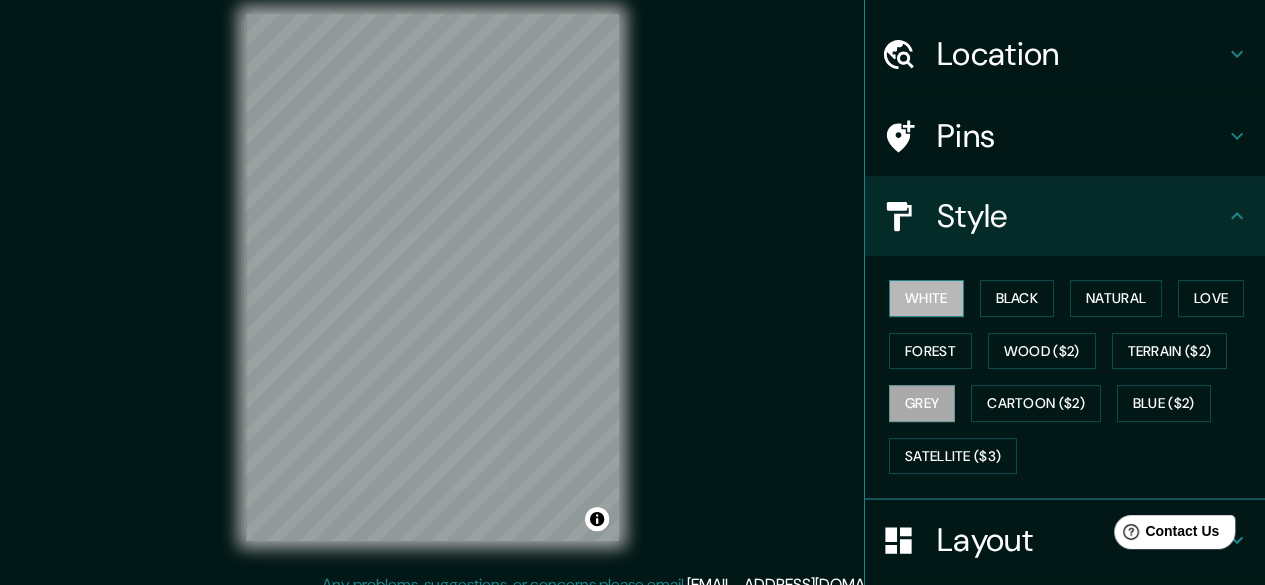 click on "White" at bounding box center (926, 298) 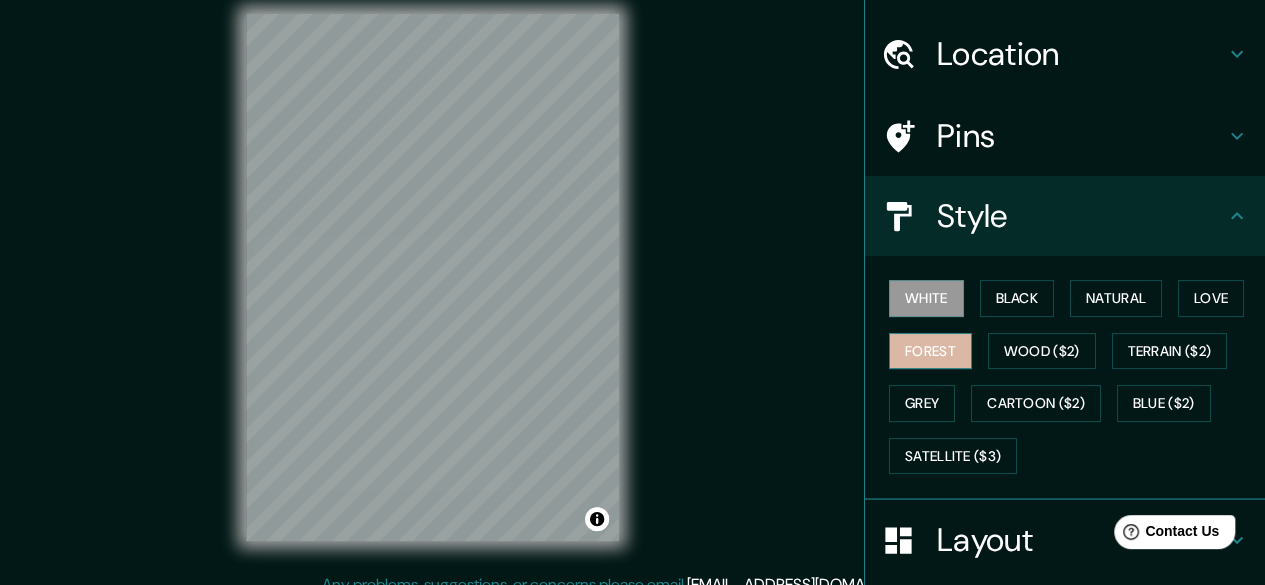 click on "Forest" at bounding box center [930, 351] 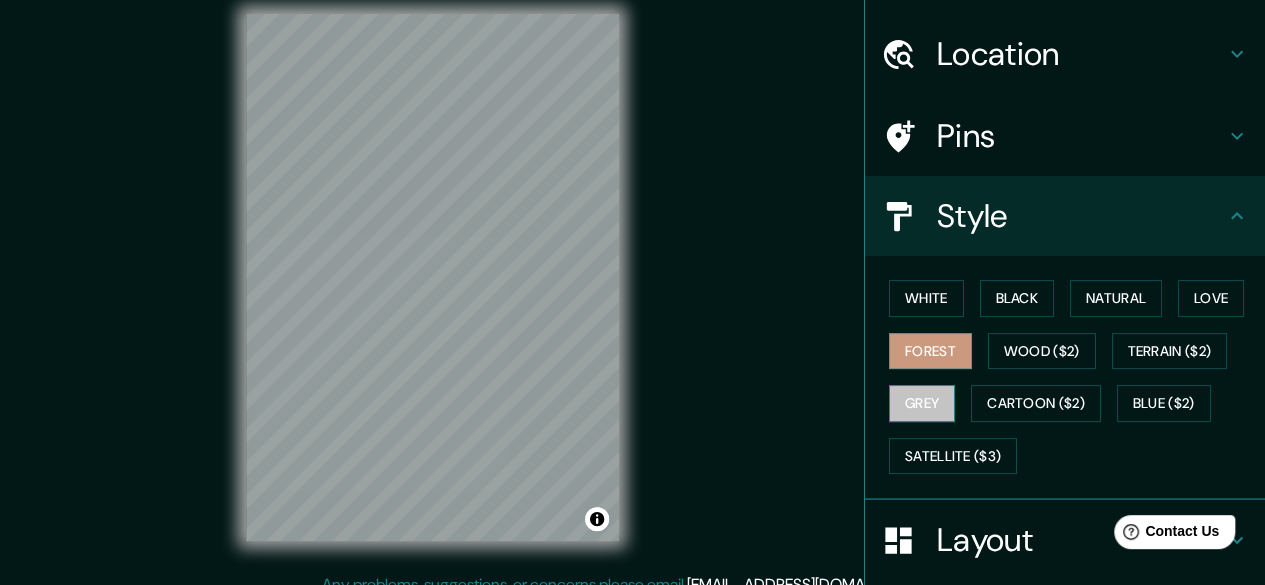 click on "Grey" at bounding box center (922, 403) 